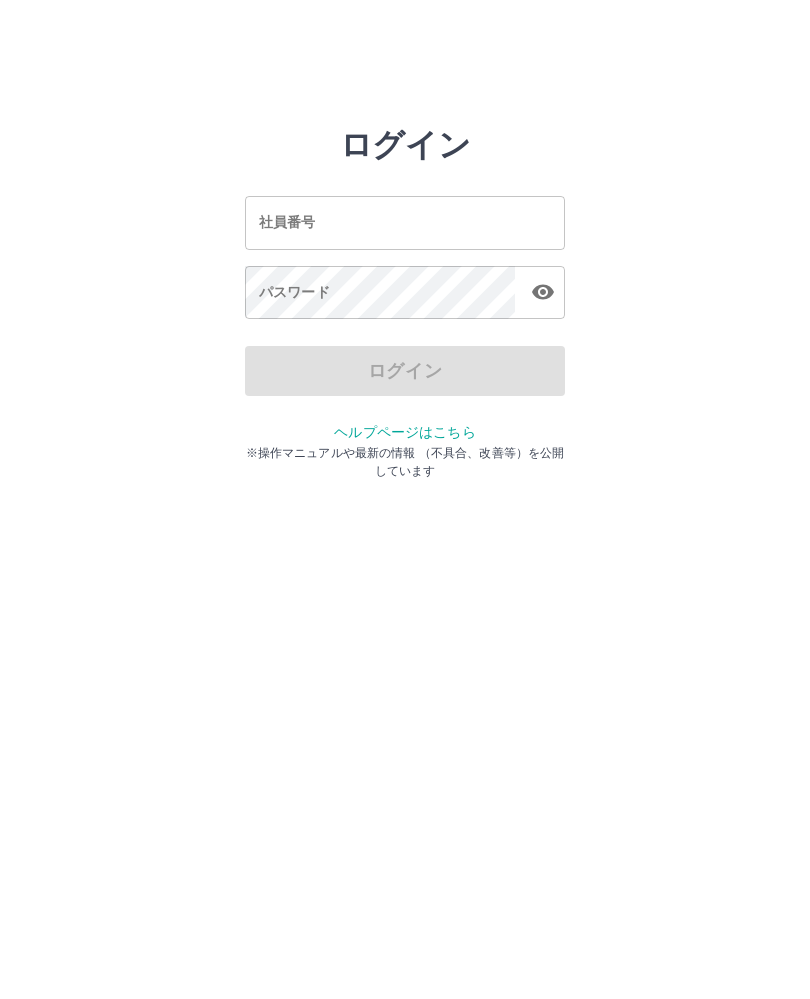 scroll, scrollTop: 0, scrollLeft: 0, axis: both 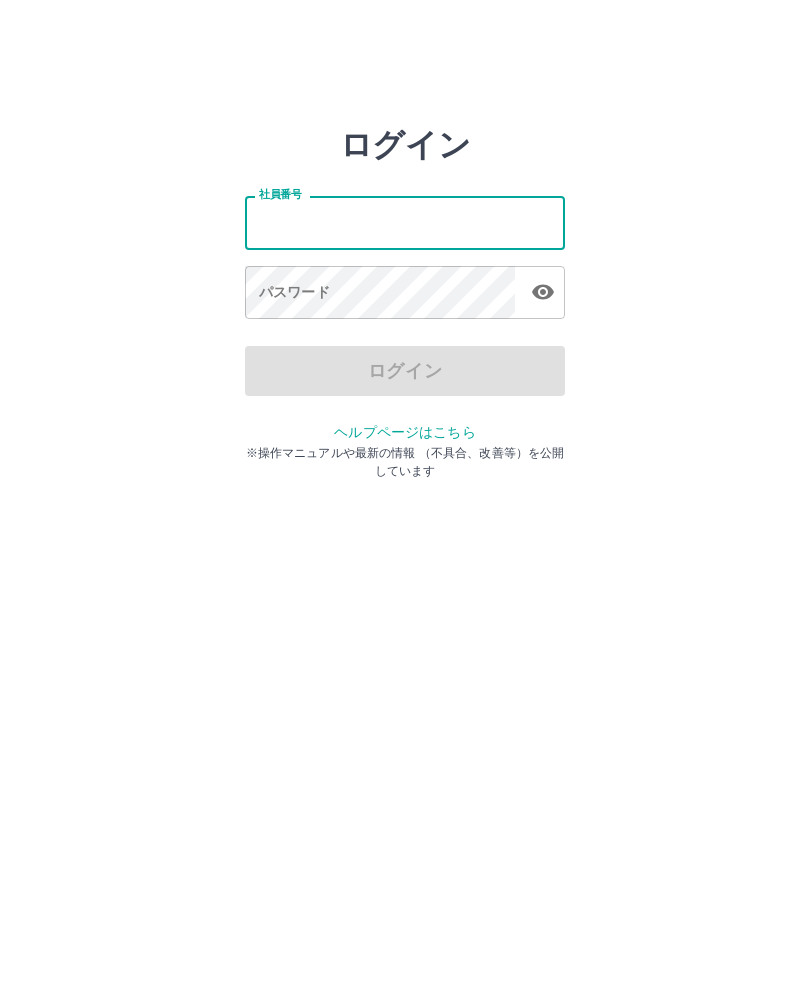 click on "社員番号" at bounding box center (405, 222) 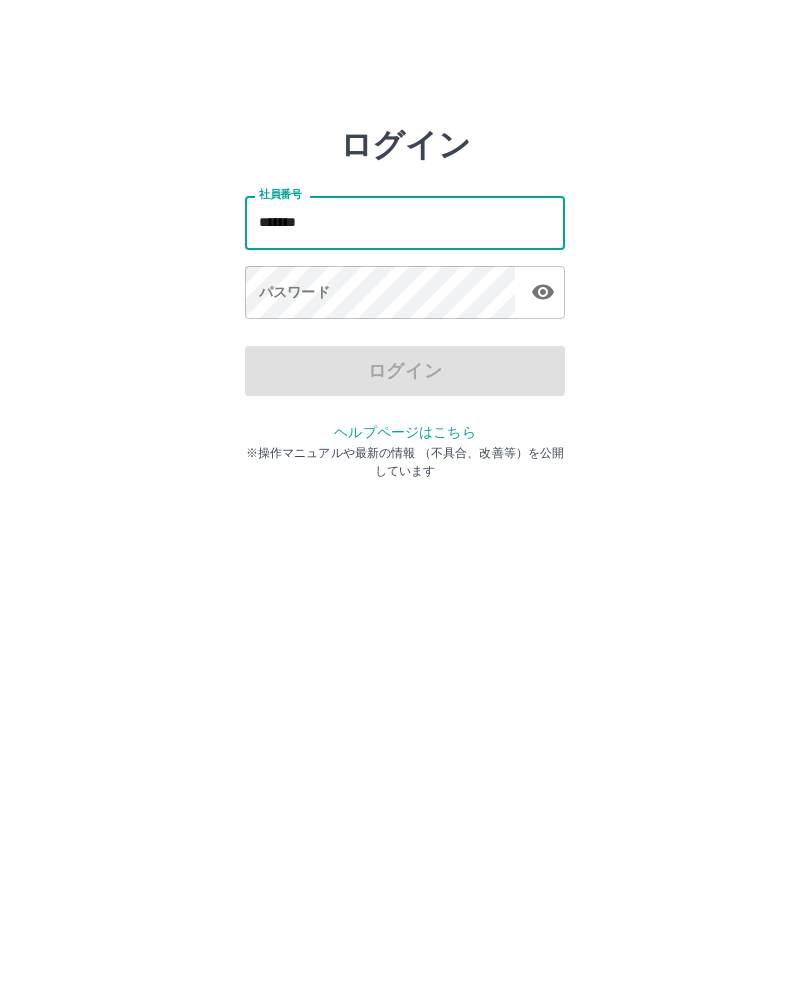 type on "*******" 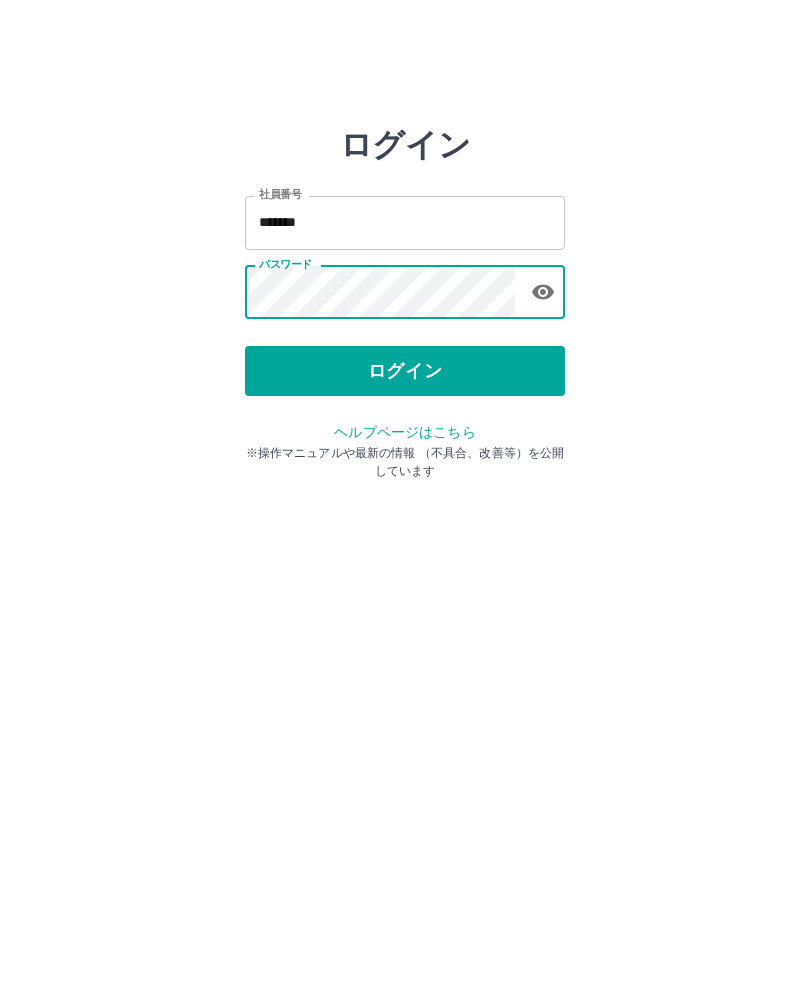 click on "ログイン" at bounding box center (405, 371) 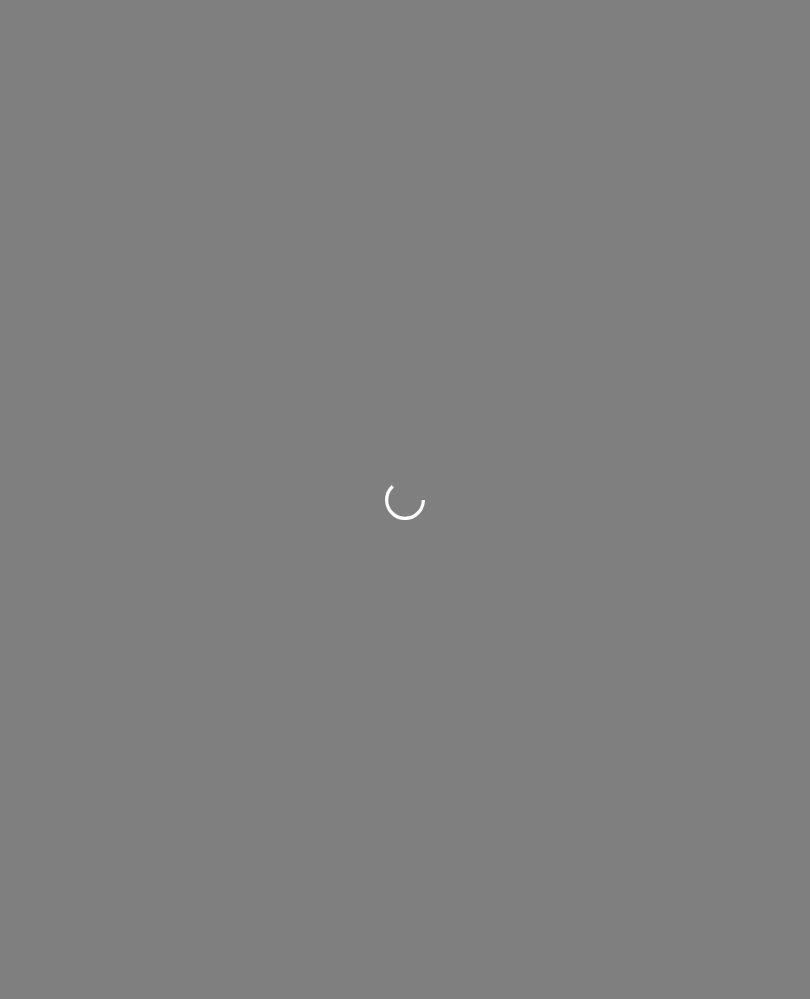 scroll, scrollTop: 0, scrollLeft: 0, axis: both 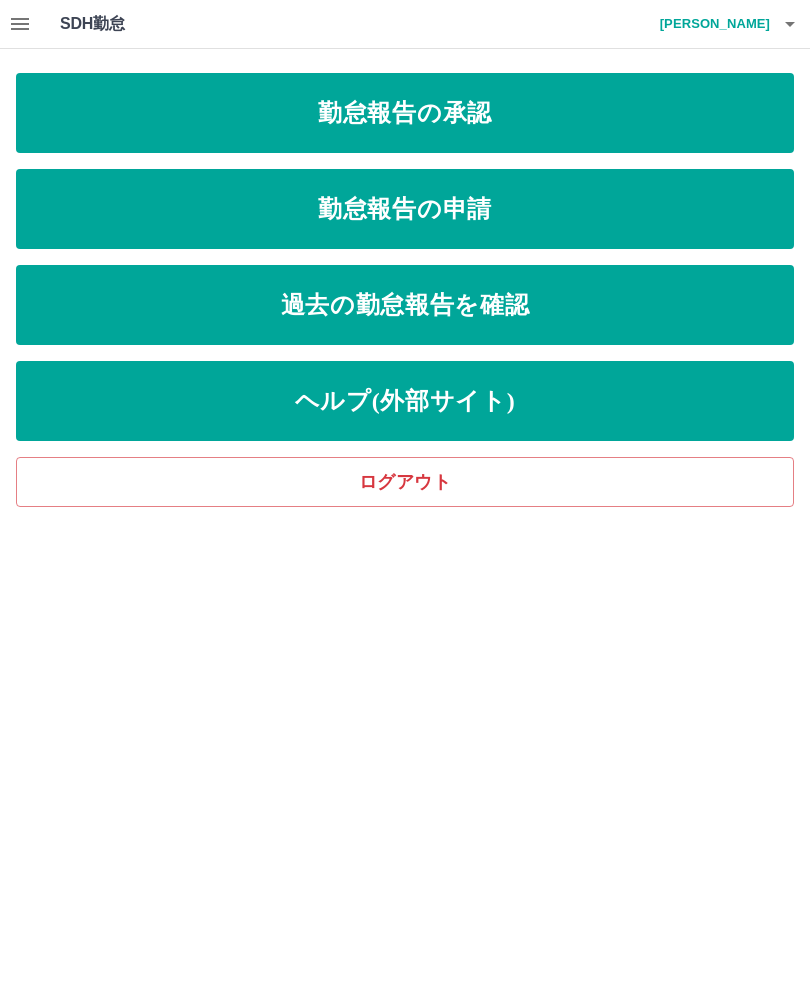 click on "勤怠報告の承認" at bounding box center (405, 113) 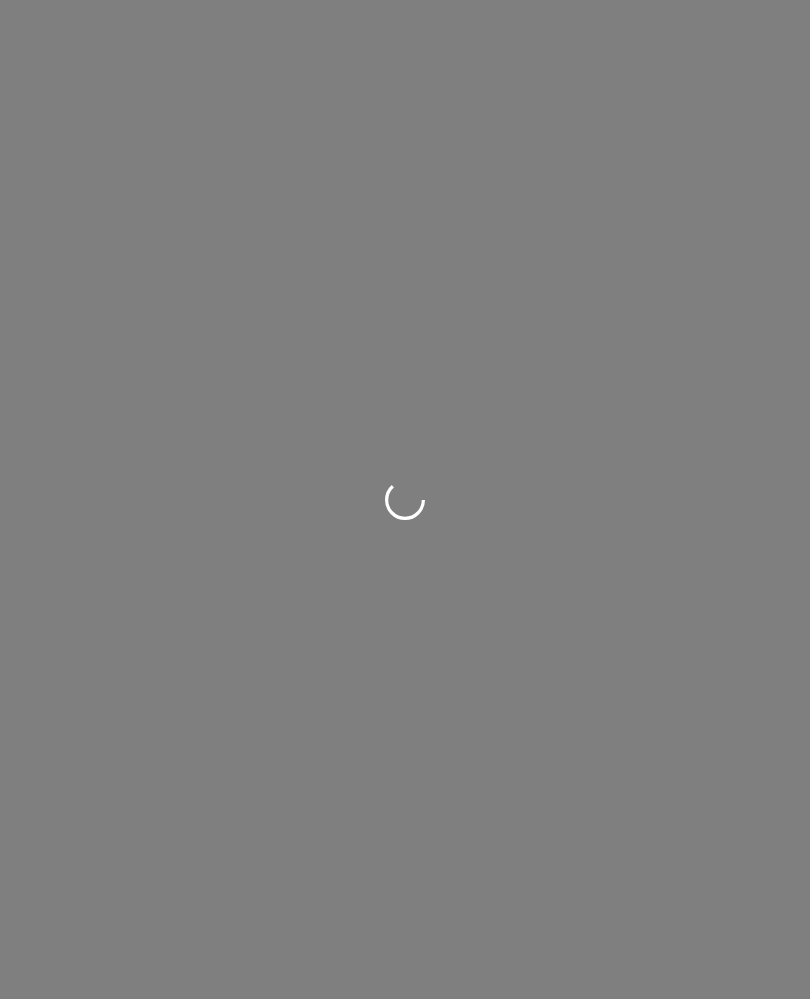 scroll, scrollTop: 0, scrollLeft: 0, axis: both 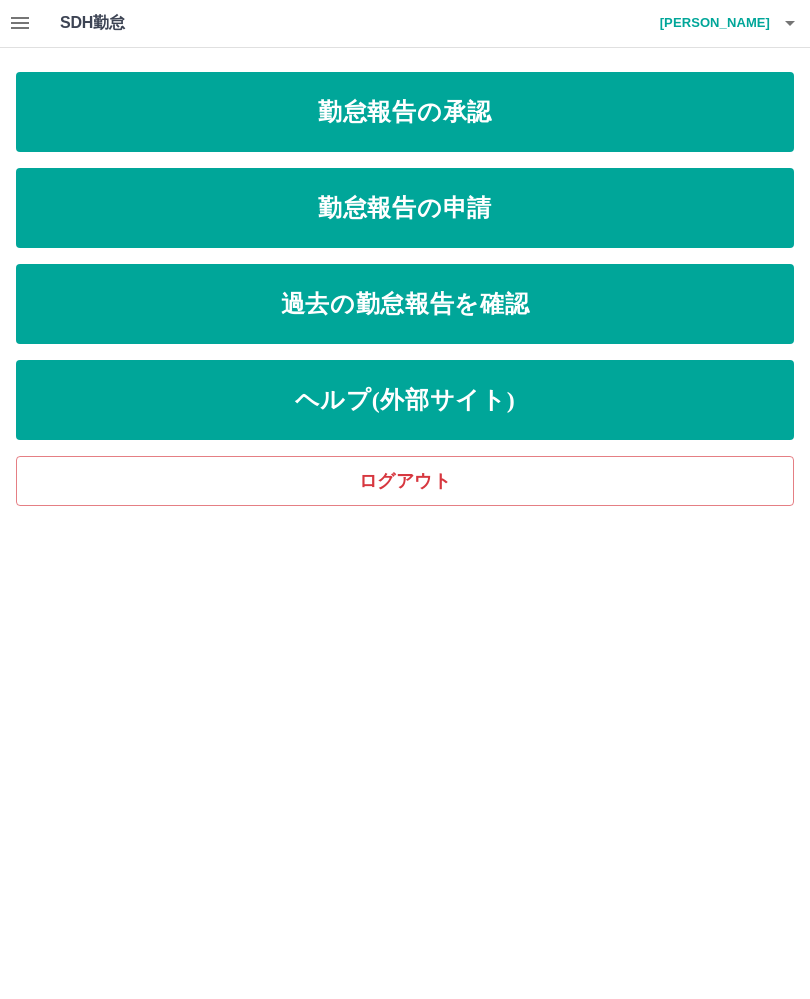 click on "勤怠報告の申請" at bounding box center [405, 209] 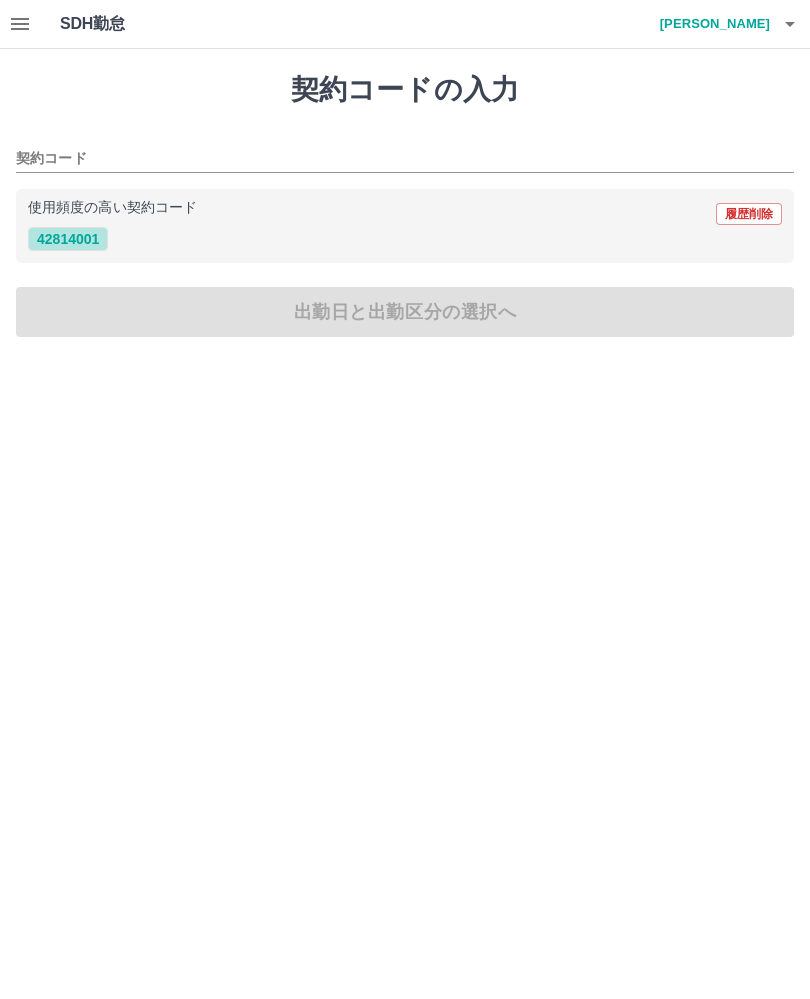 click on "42814001" at bounding box center (68, 239) 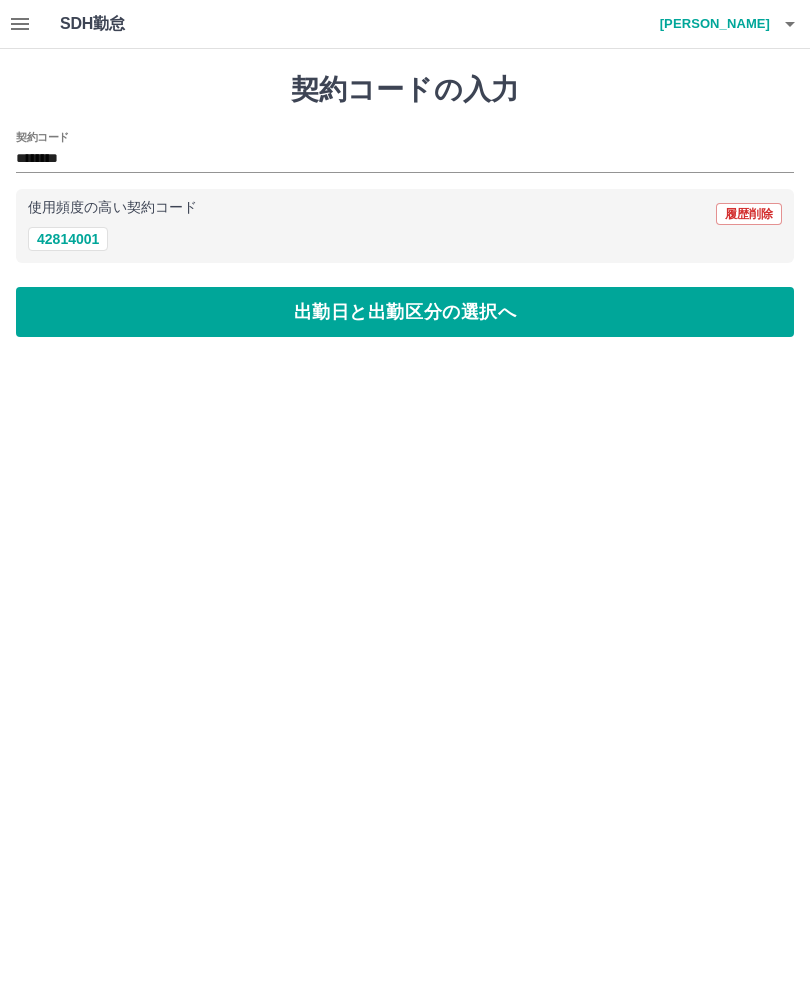 click on "出勤日と出勤区分の選択へ" at bounding box center (405, 312) 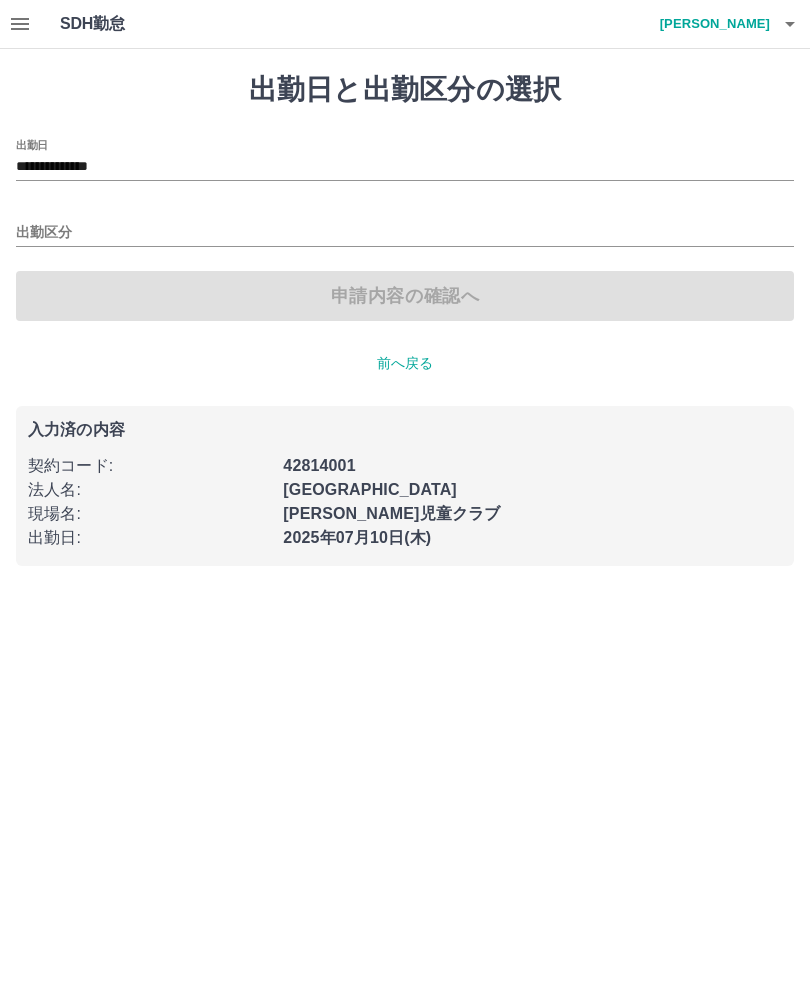 click on "出勤区分" at bounding box center (405, 233) 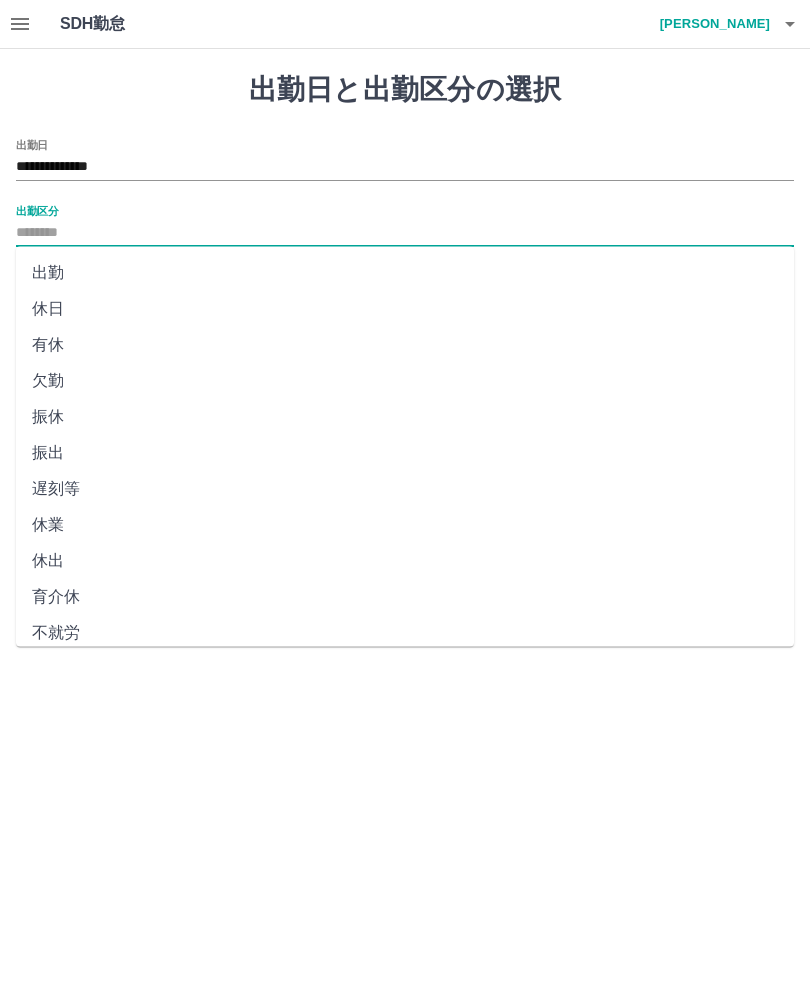 click on "出勤" at bounding box center [405, 273] 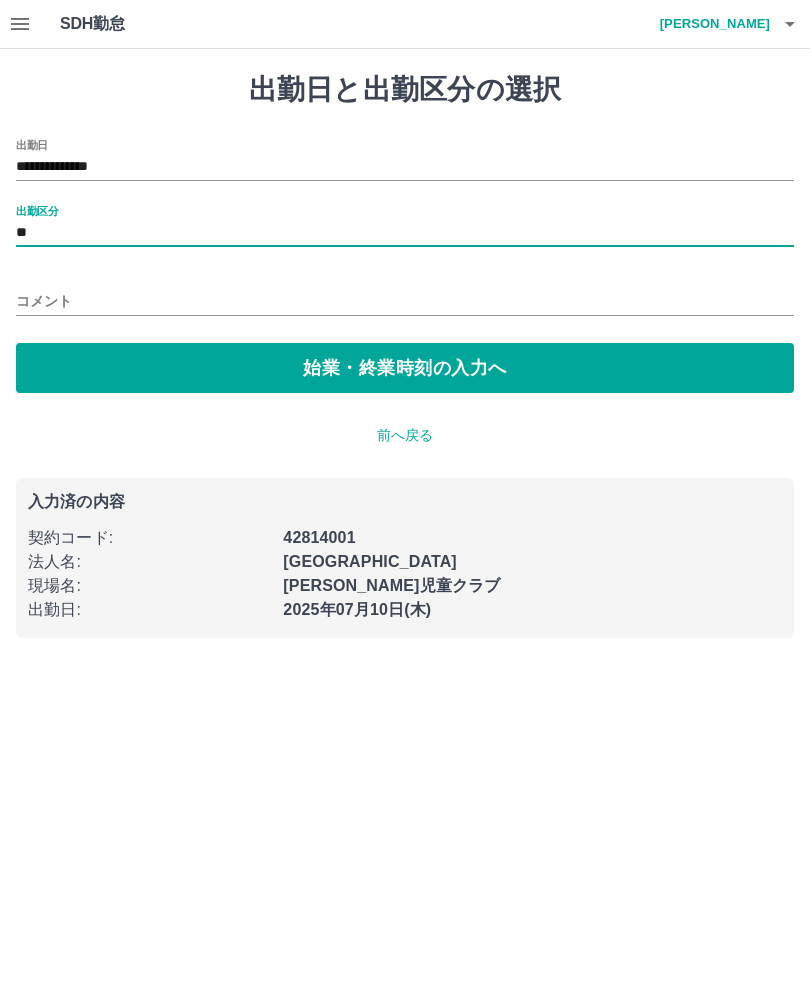 click on "始業・終業時刻の入力へ" at bounding box center (405, 368) 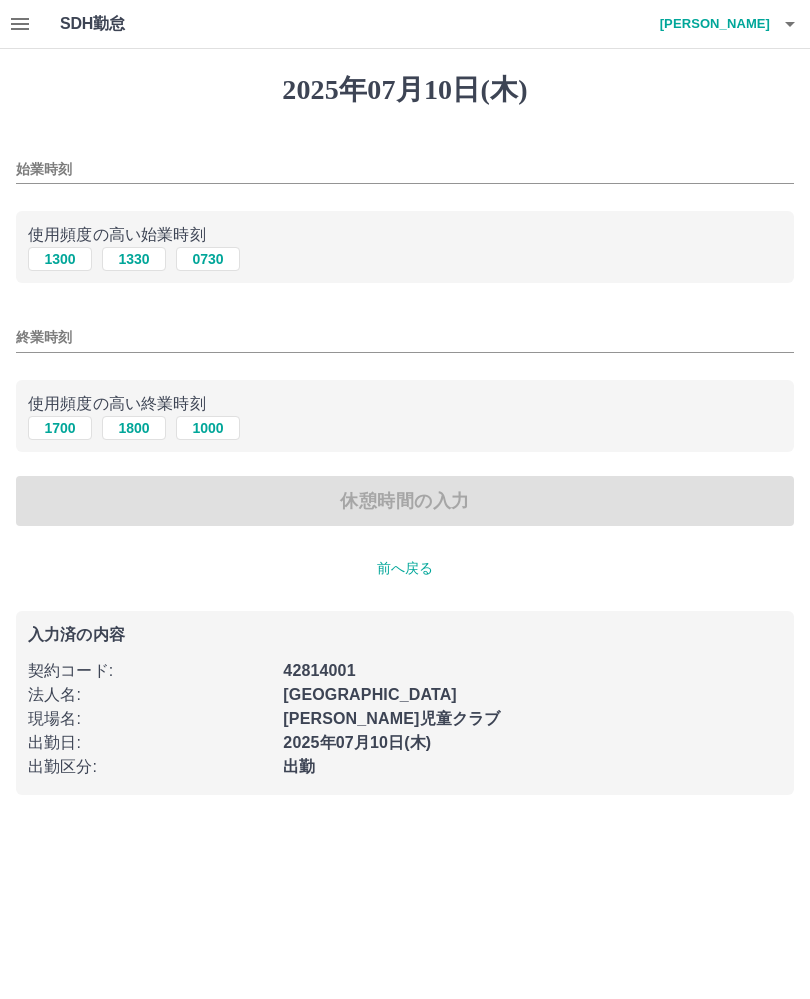 click on "始業時刻" at bounding box center (405, 169) 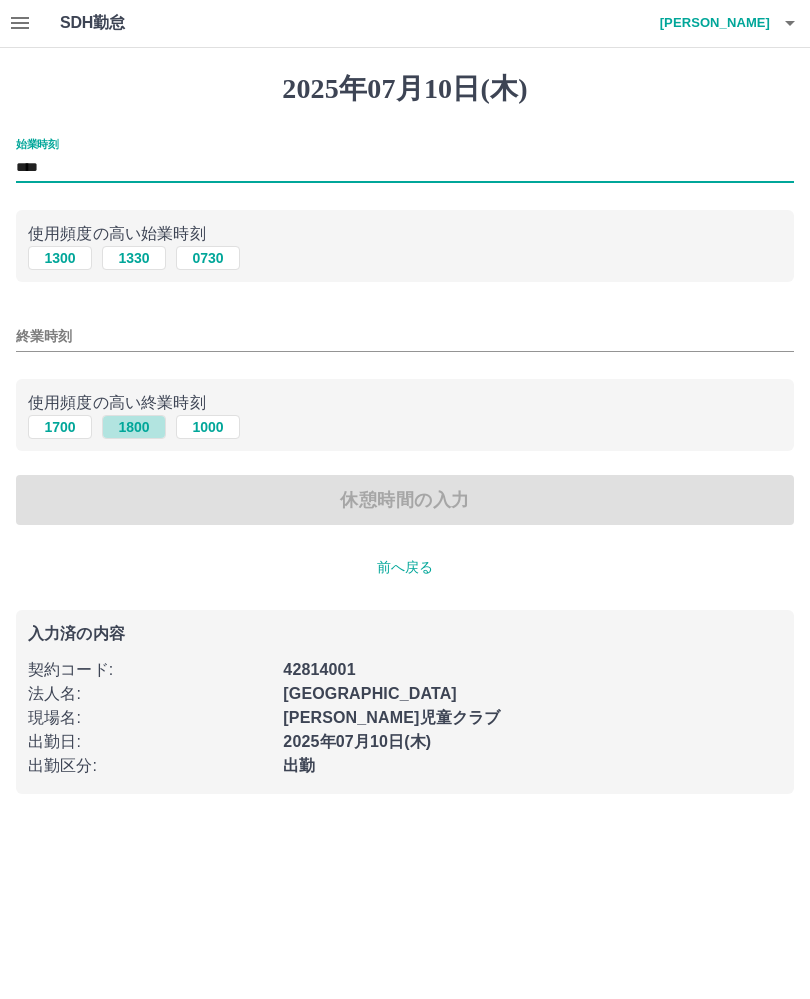 type on "****" 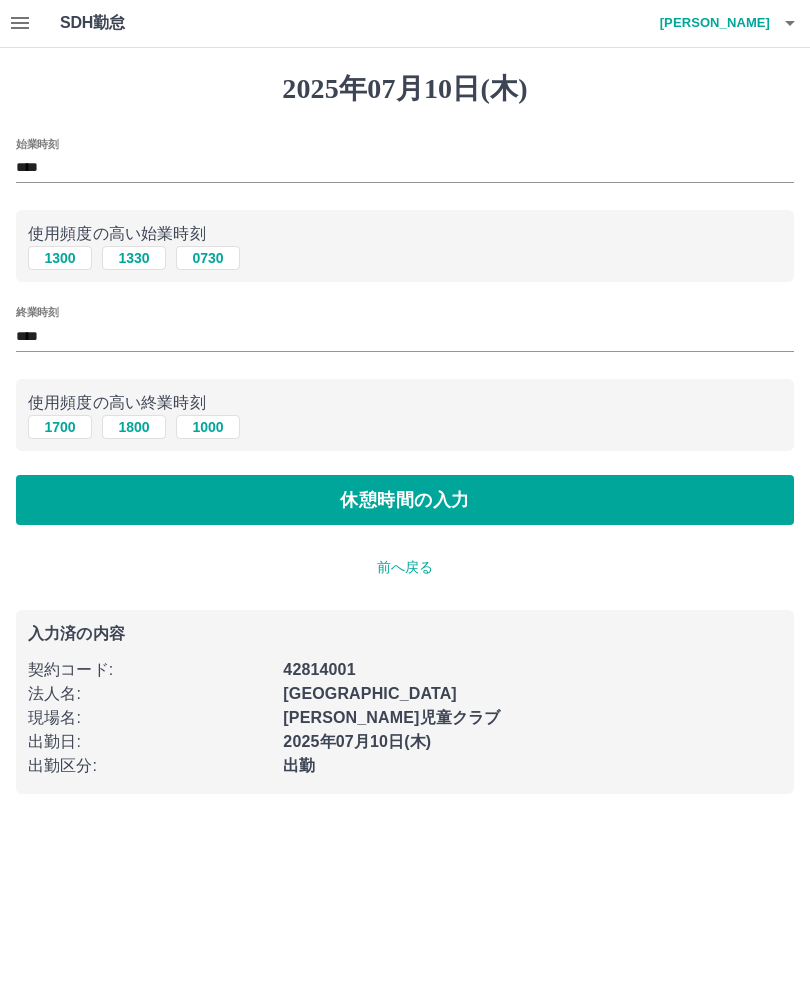 click on "休憩時間の入力" at bounding box center (405, 501) 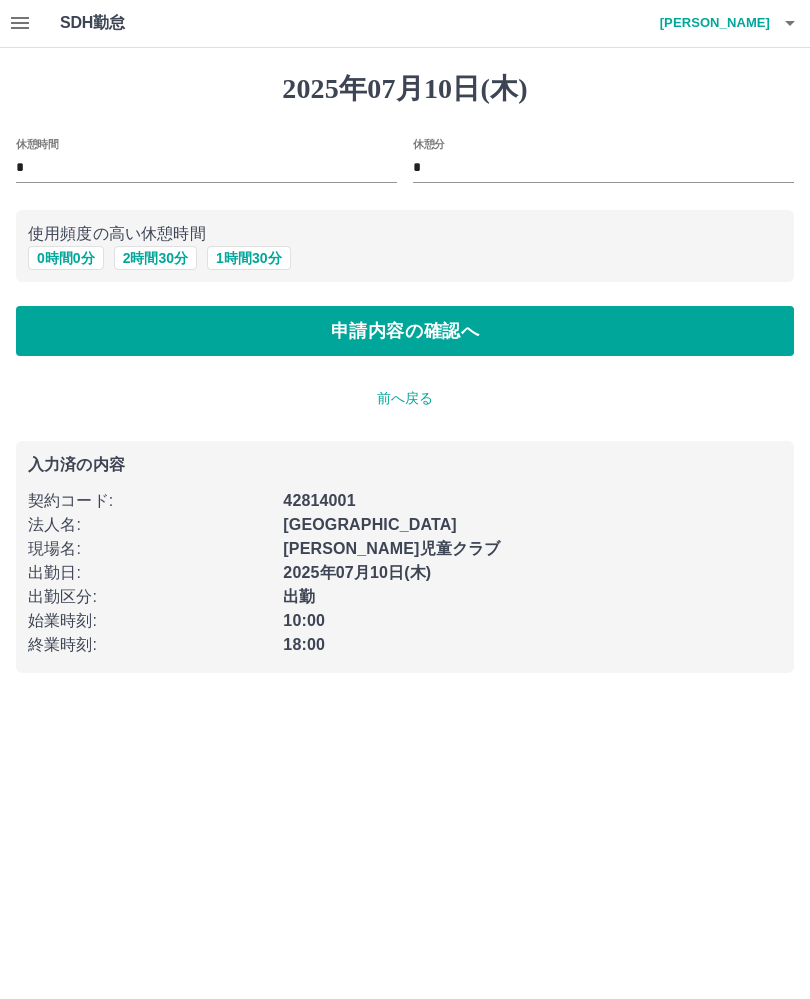 click on "*" at bounding box center (206, 169) 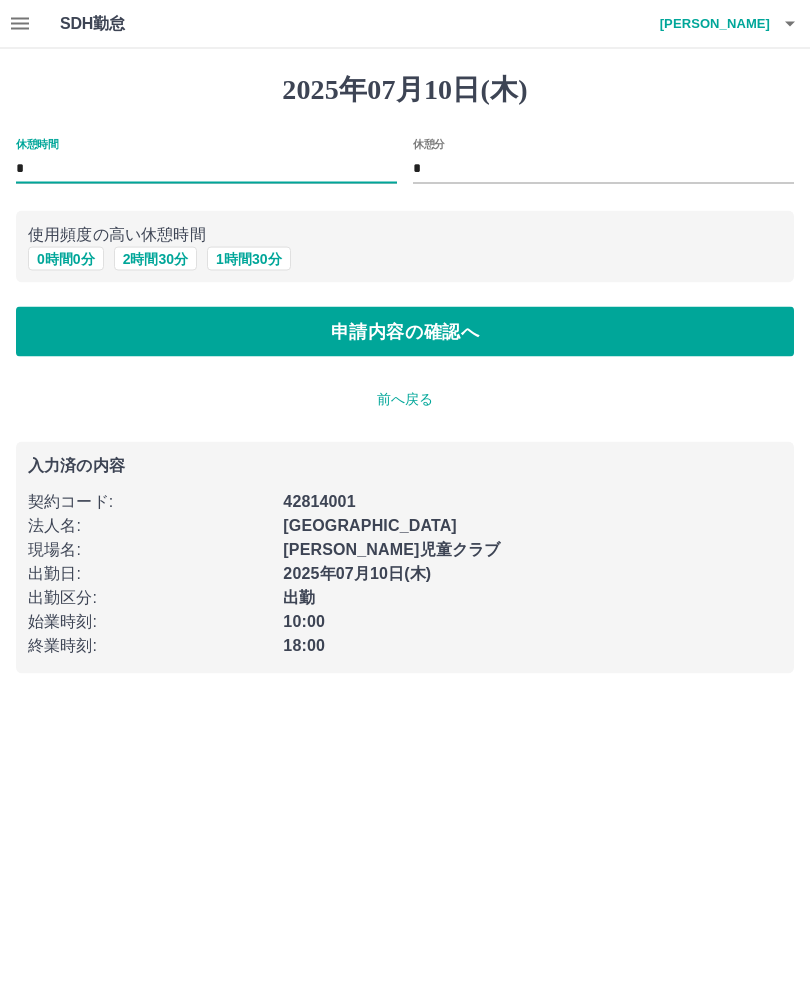 type on "*" 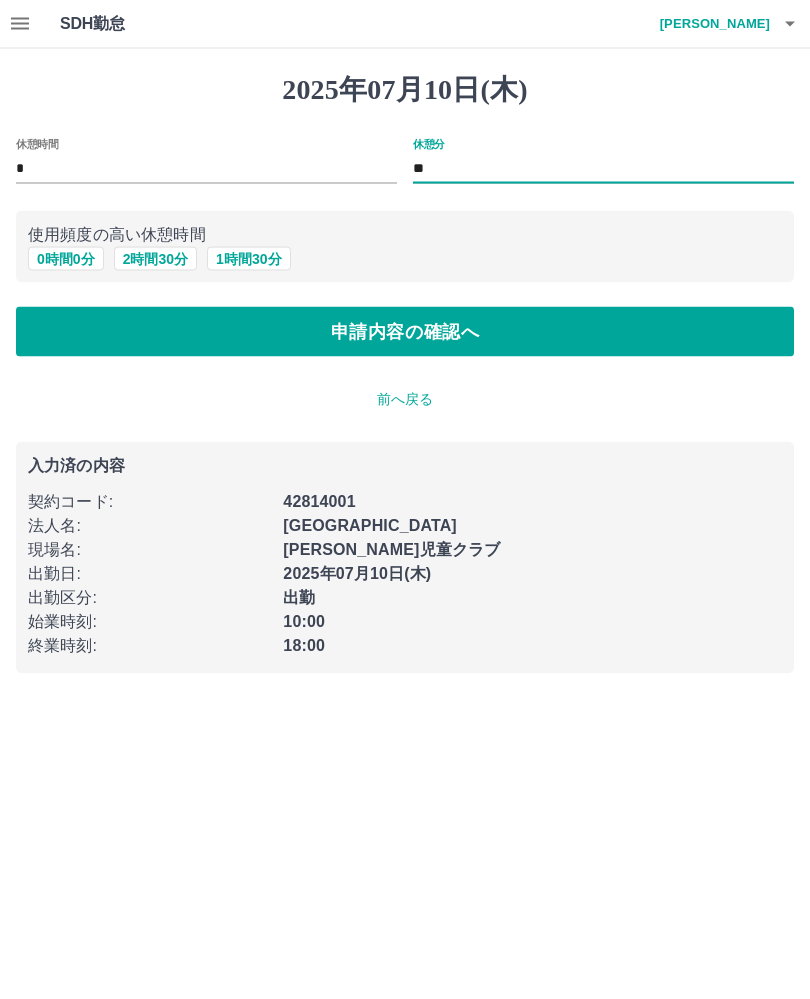 type on "**" 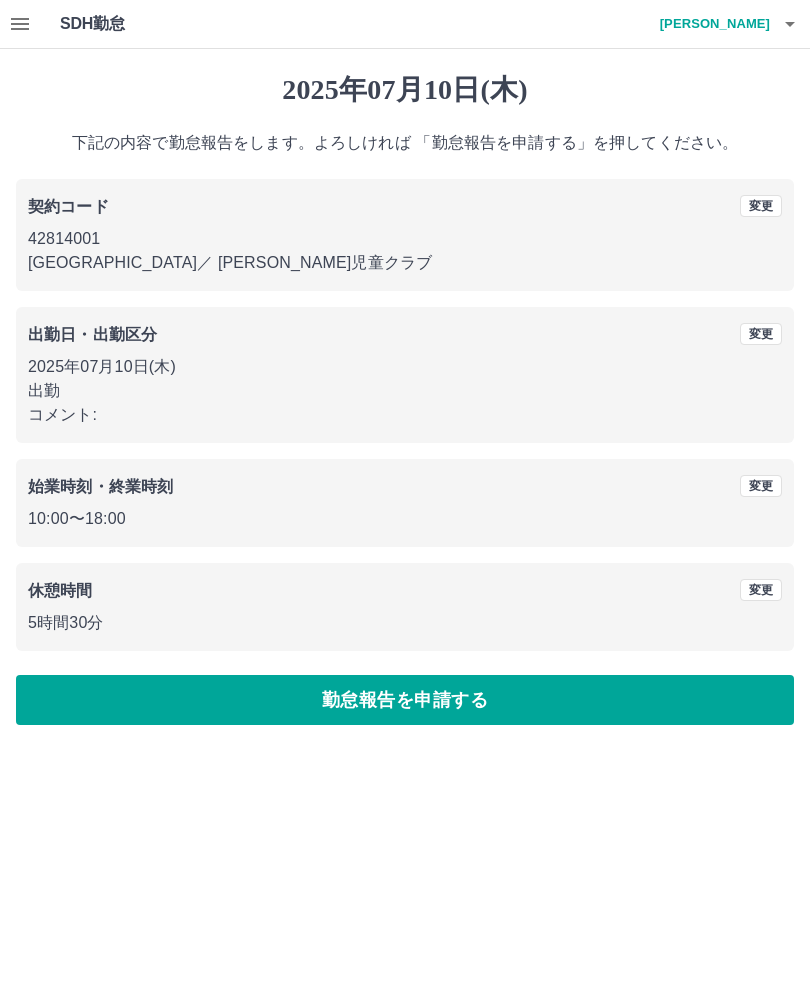 click on "勤怠報告を申請する" at bounding box center (405, 700) 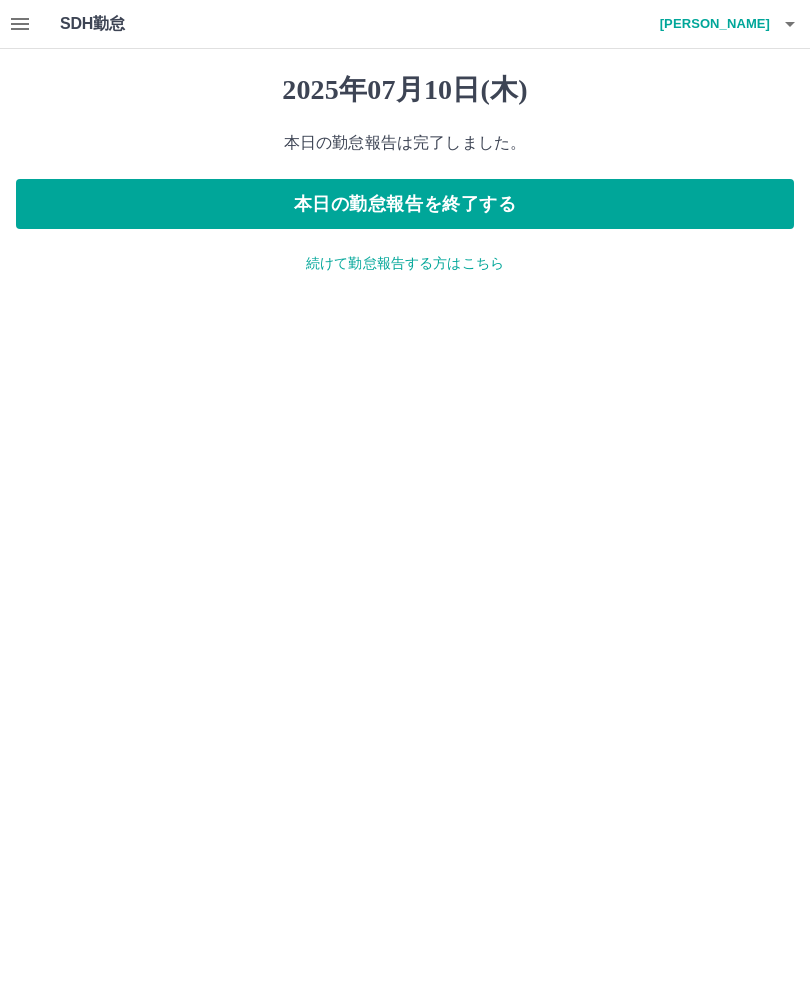 click on "本日の勤怠報告を終了する" at bounding box center [405, 204] 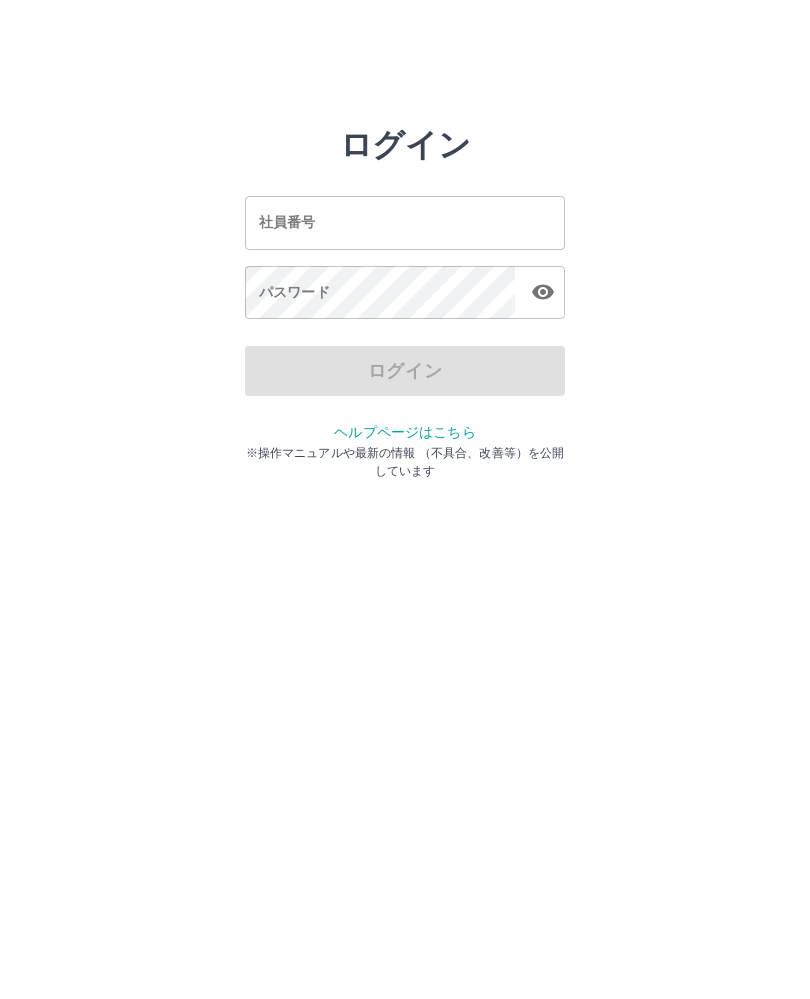 scroll, scrollTop: 0, scrollLeft: 0, axis: both 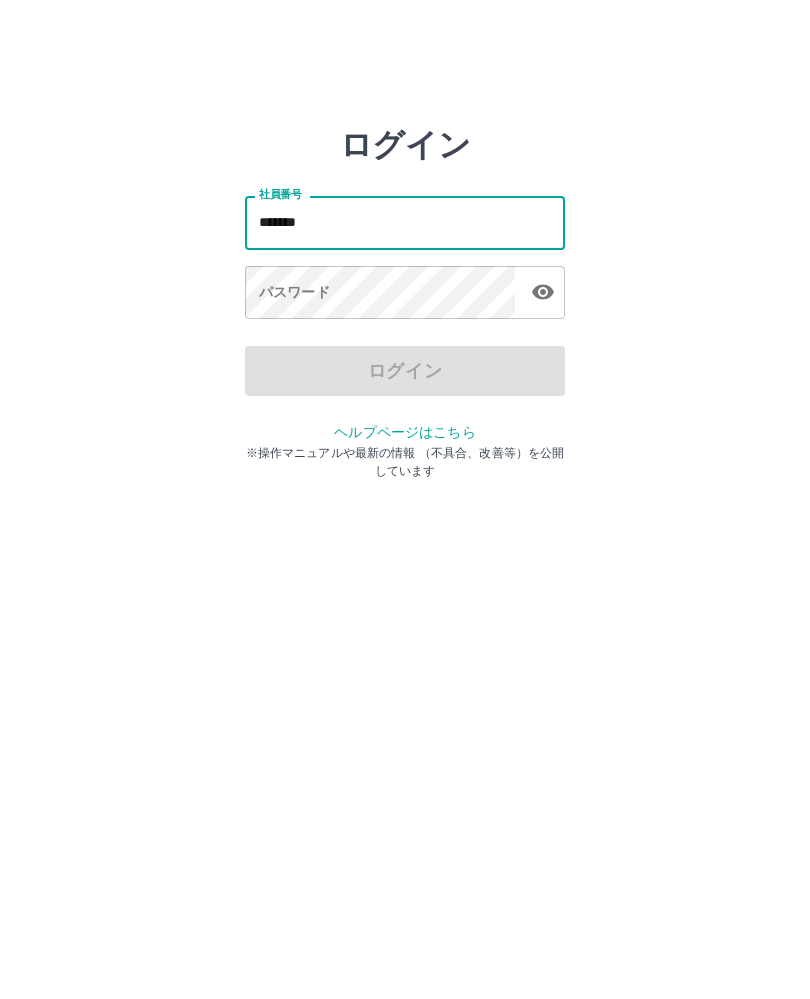 type on "*******" 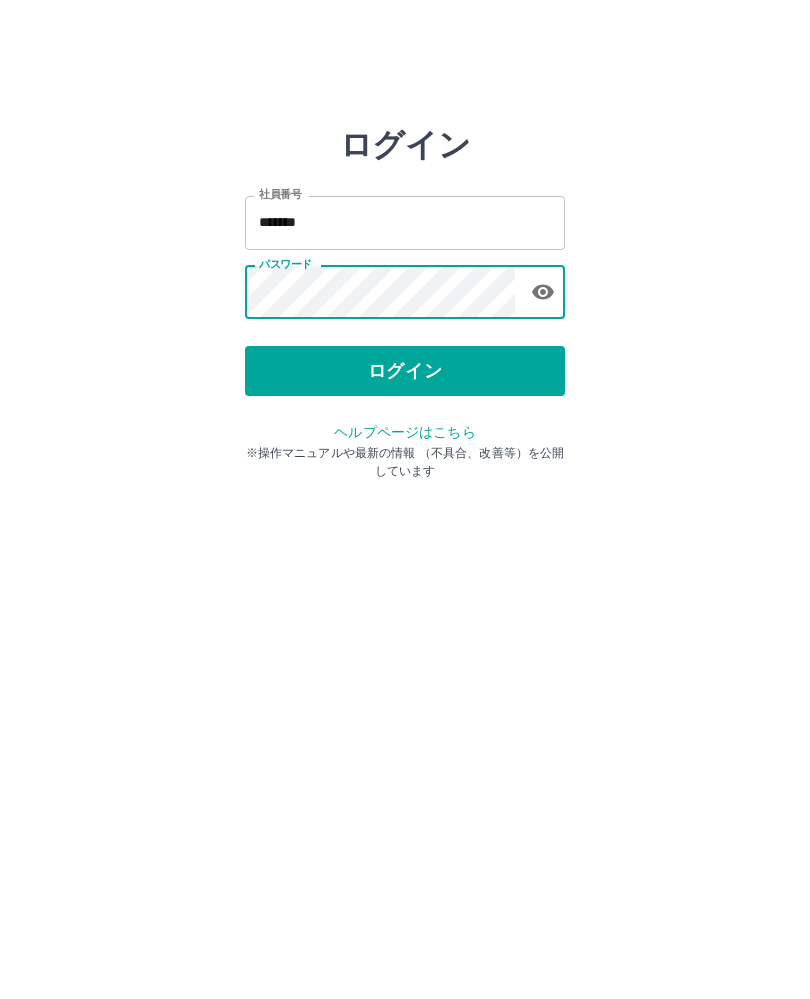click on "ログイン" at bounding box center (405, 371) 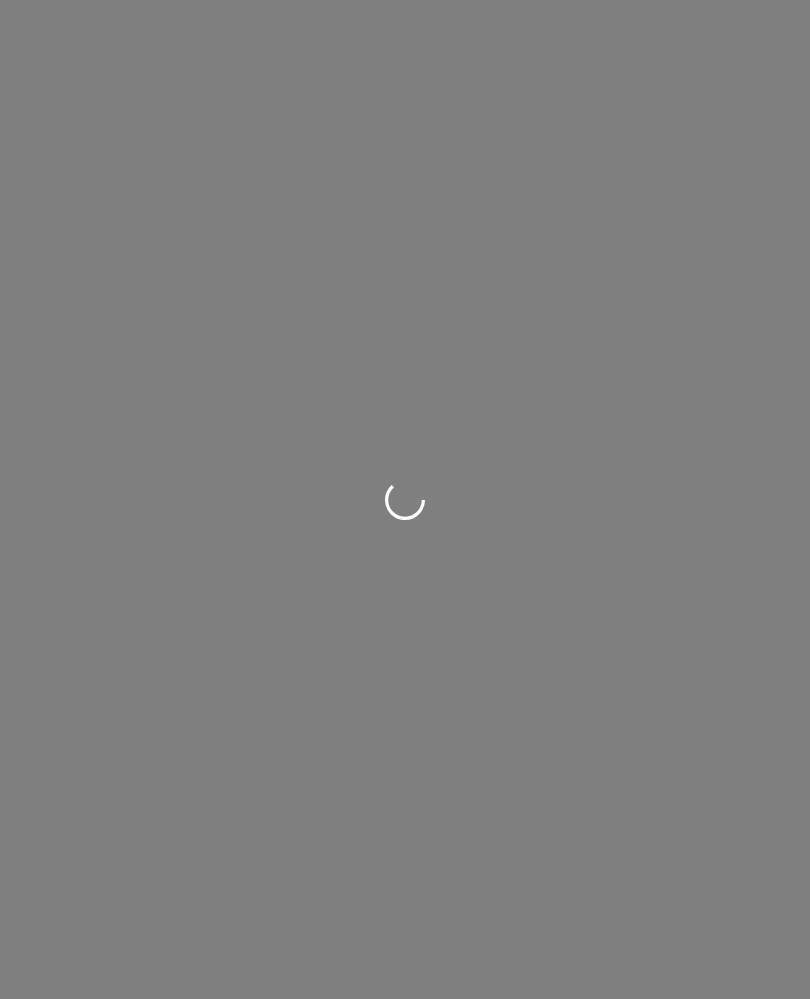 scroll, scrollTop: 0, scrollLeft: 0, axis: both 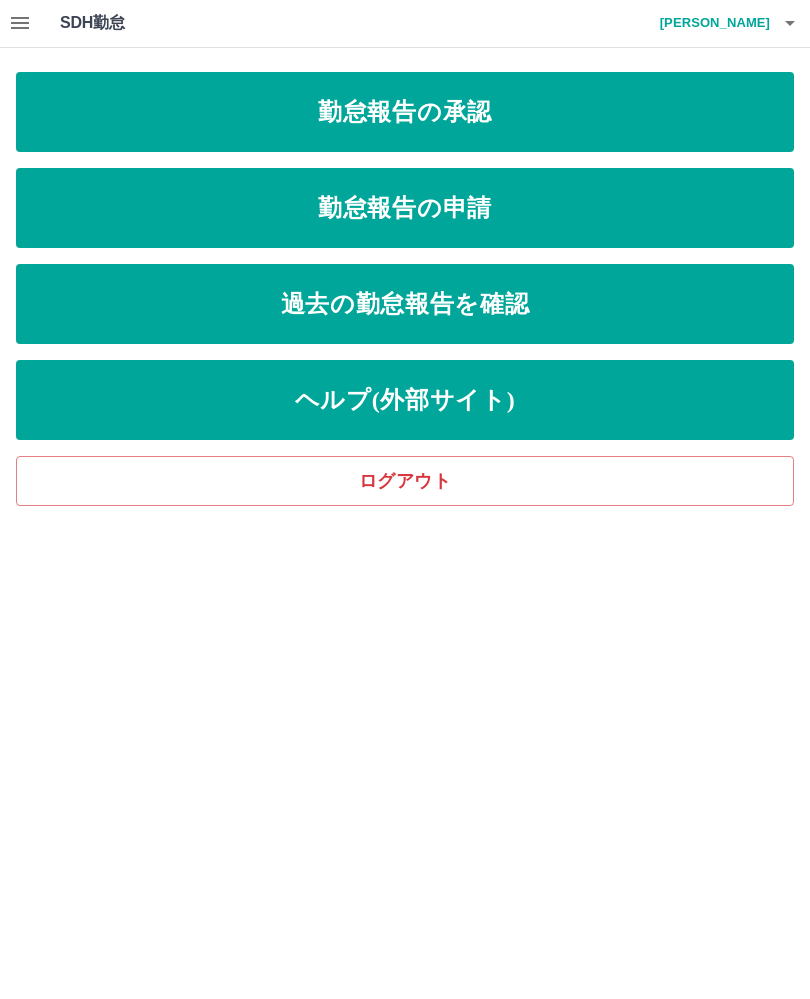 click on "勤怠報告の承認" at bounding box center (405, 113) 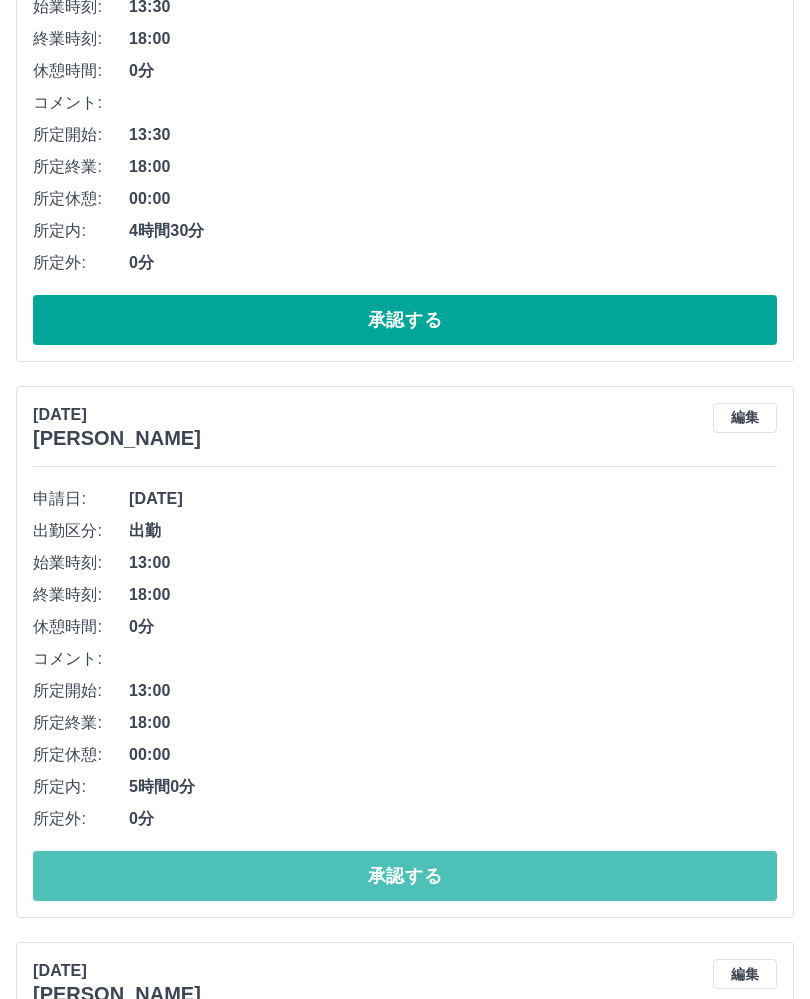 scroll, scrollTop: 6526, scrollLeft: 0, axis: vertical 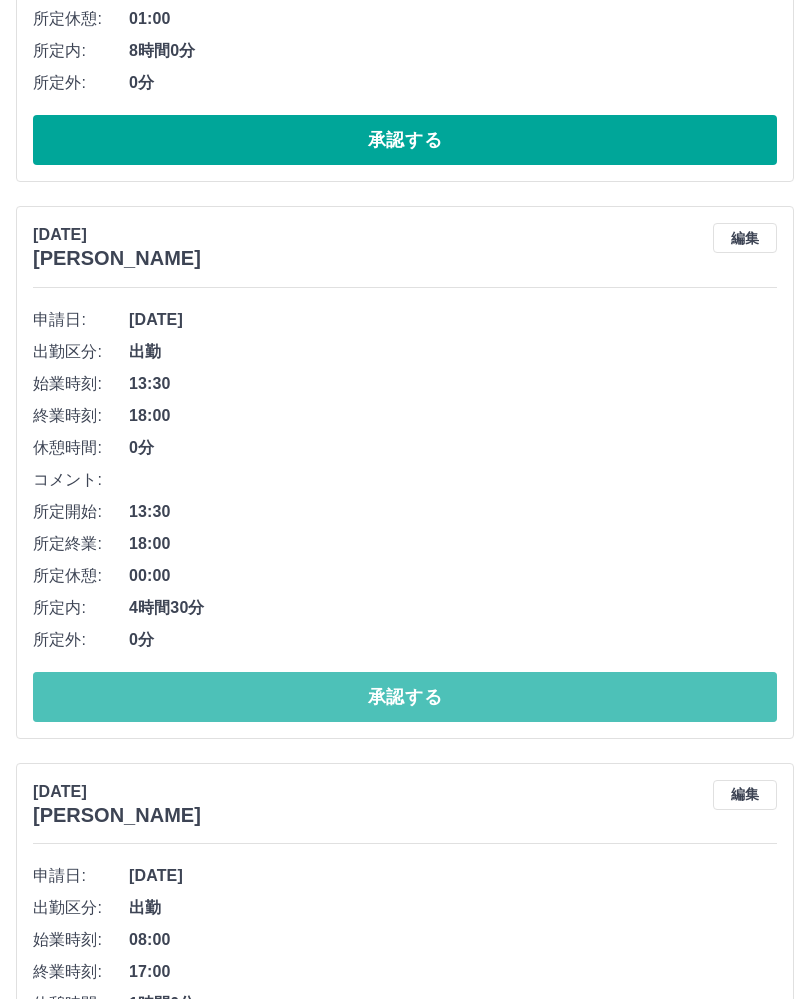 click on "承認する" at bounding box center [405, 697] 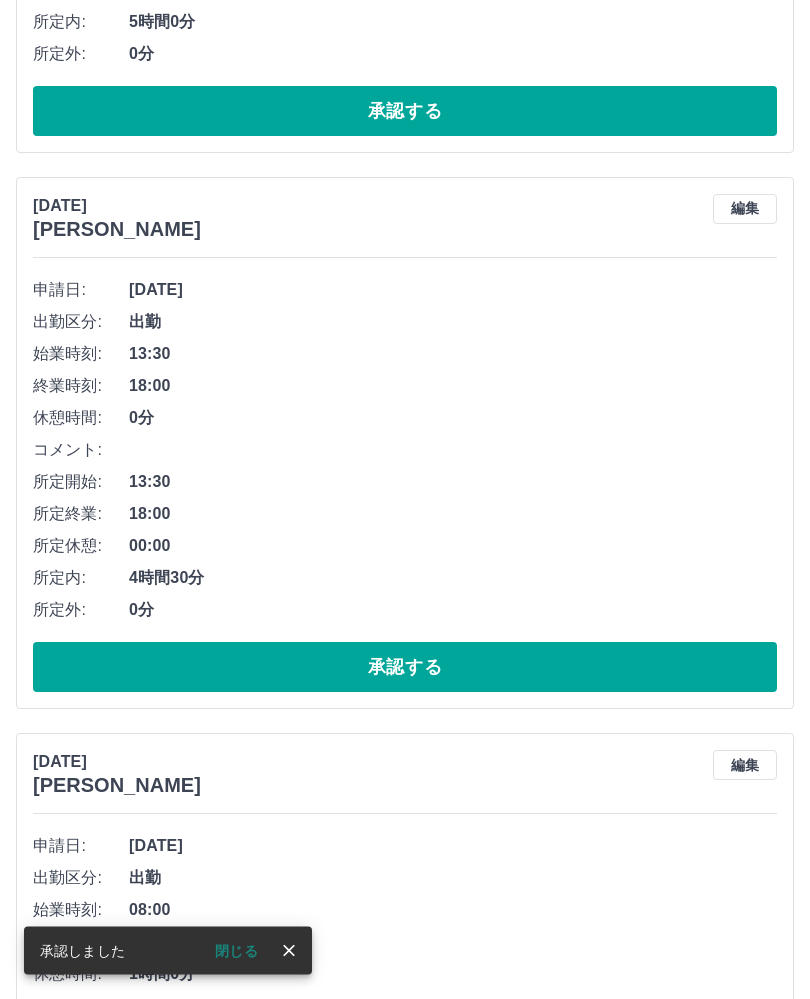 scroll, scrollTop: 5066, scrollLeft: 0, axis: vertical 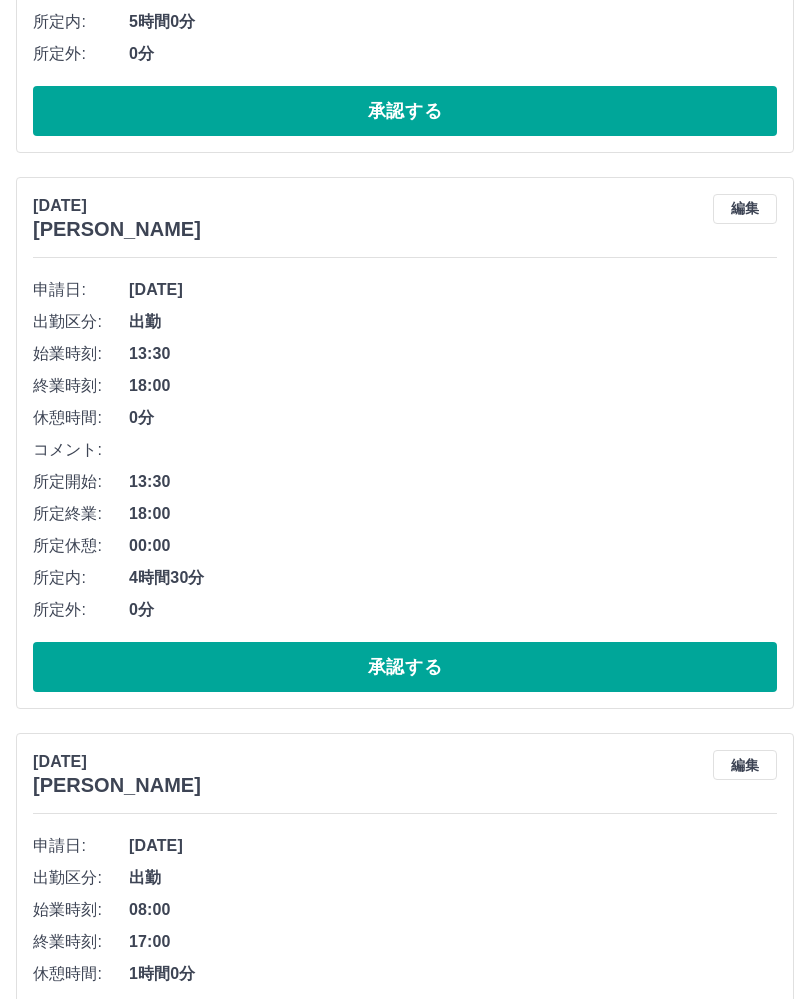 click on "承認する" at bounding box center (405, 667) 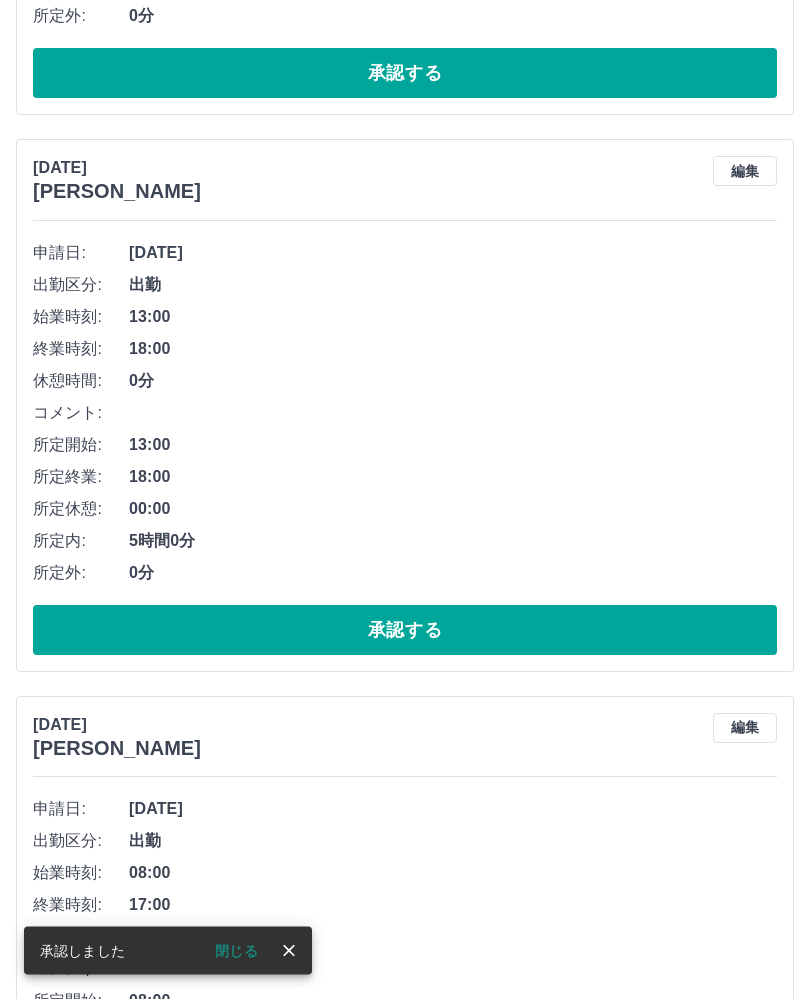 scroll, scrollTop: 4547, scrollLeft: 0, axis: vertical 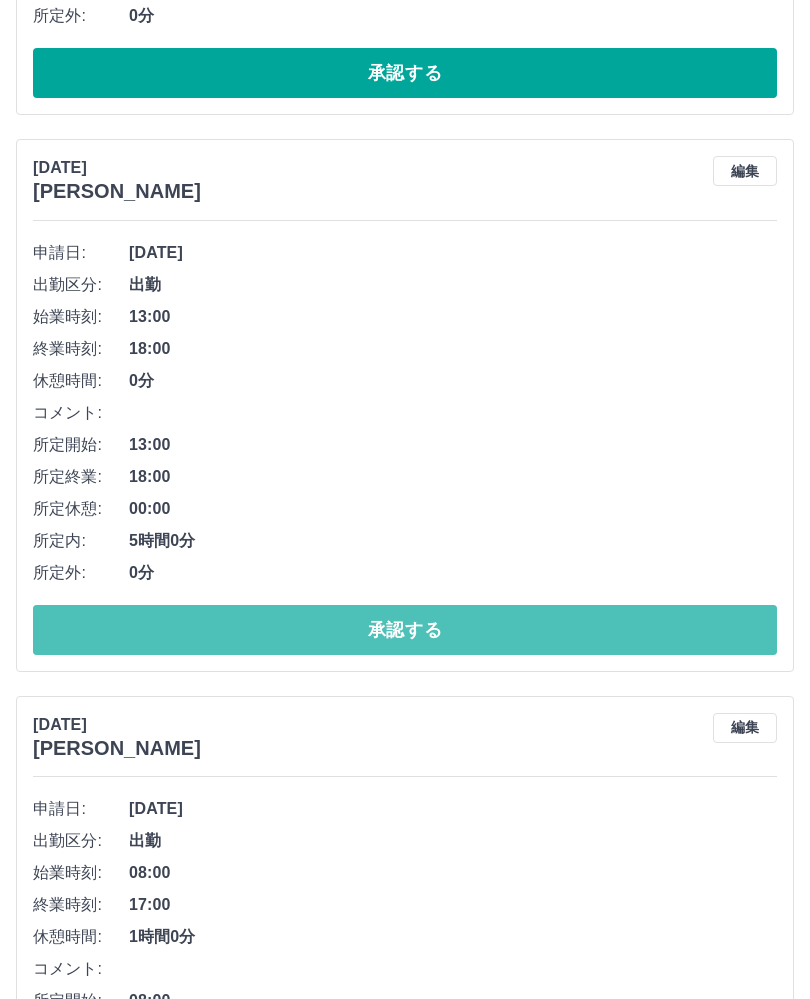 click on "承認する" at bounding box center [405, 630] 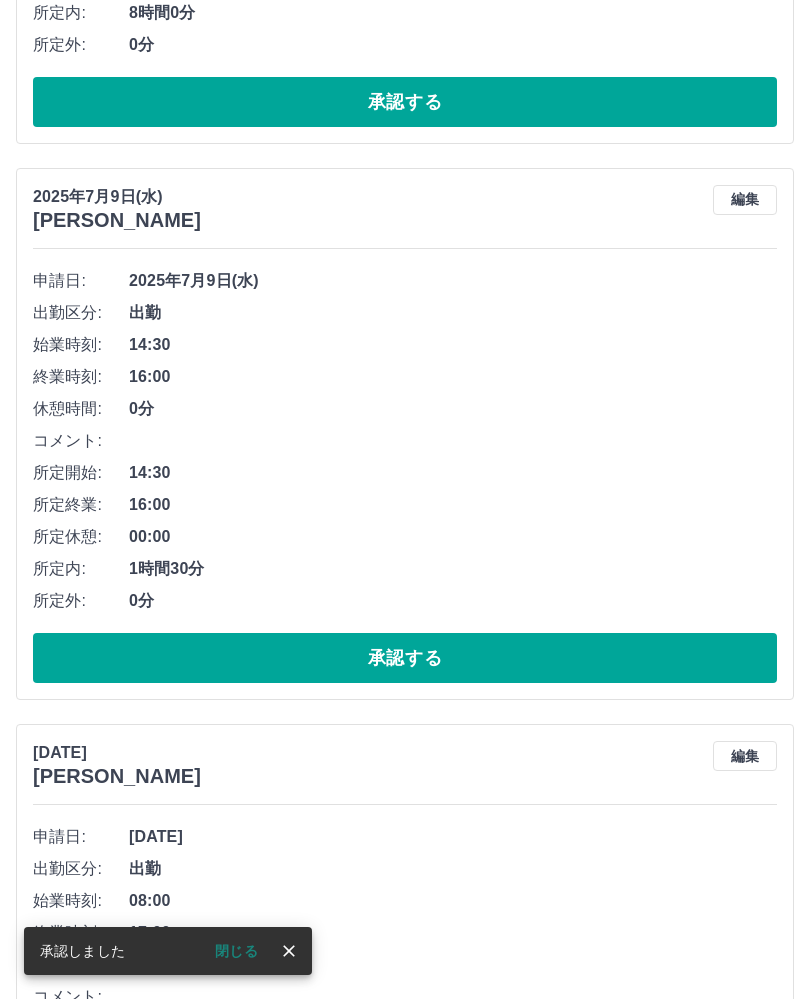 scroll, scrollTop: 3403, scrollLeft: 0, axis: vertical 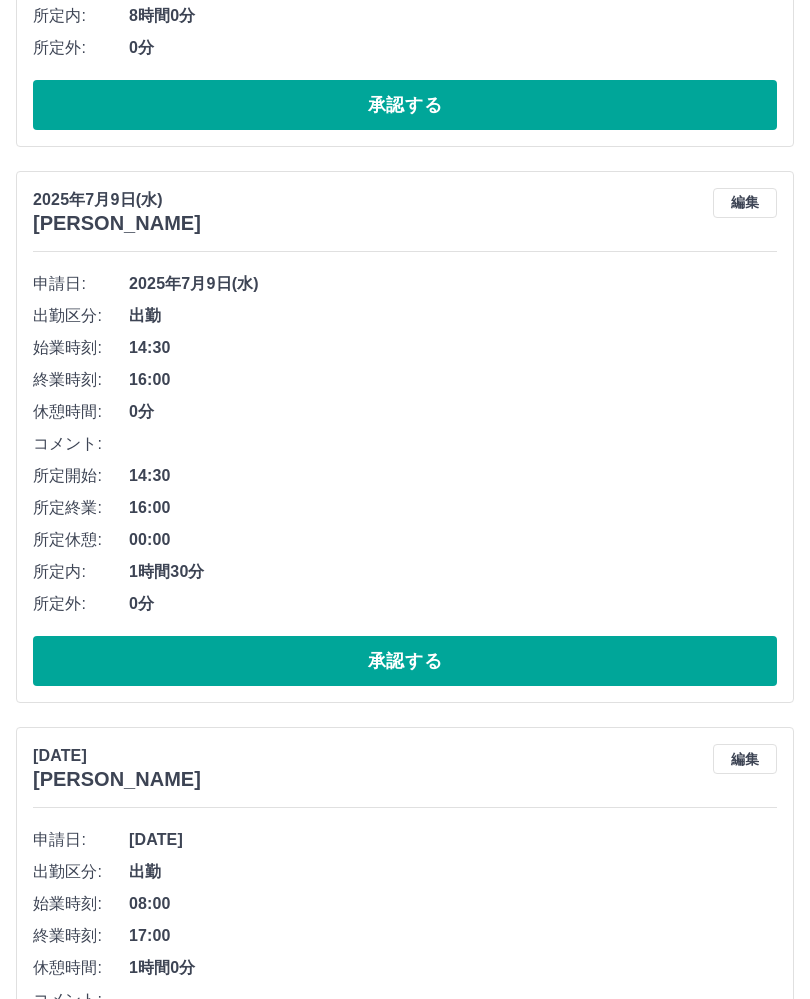 click on "承認する" at bounding box center (405, 661) 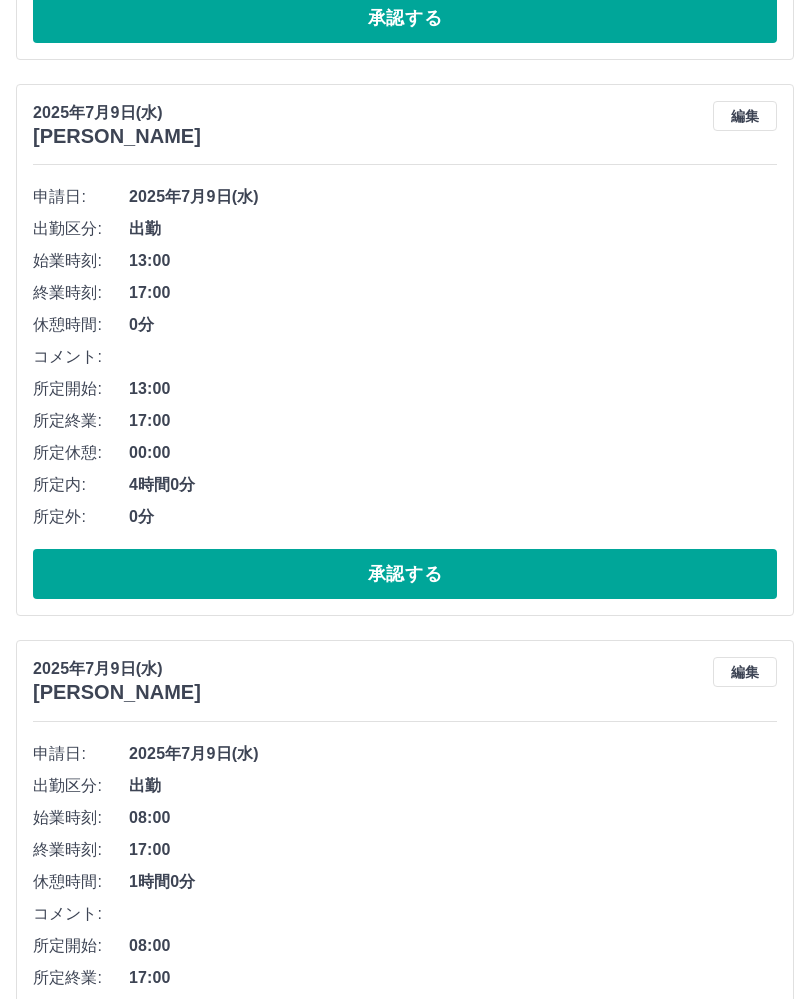 scroll, scrollTop: 2370, scrollLeft: 0, axis: vertical 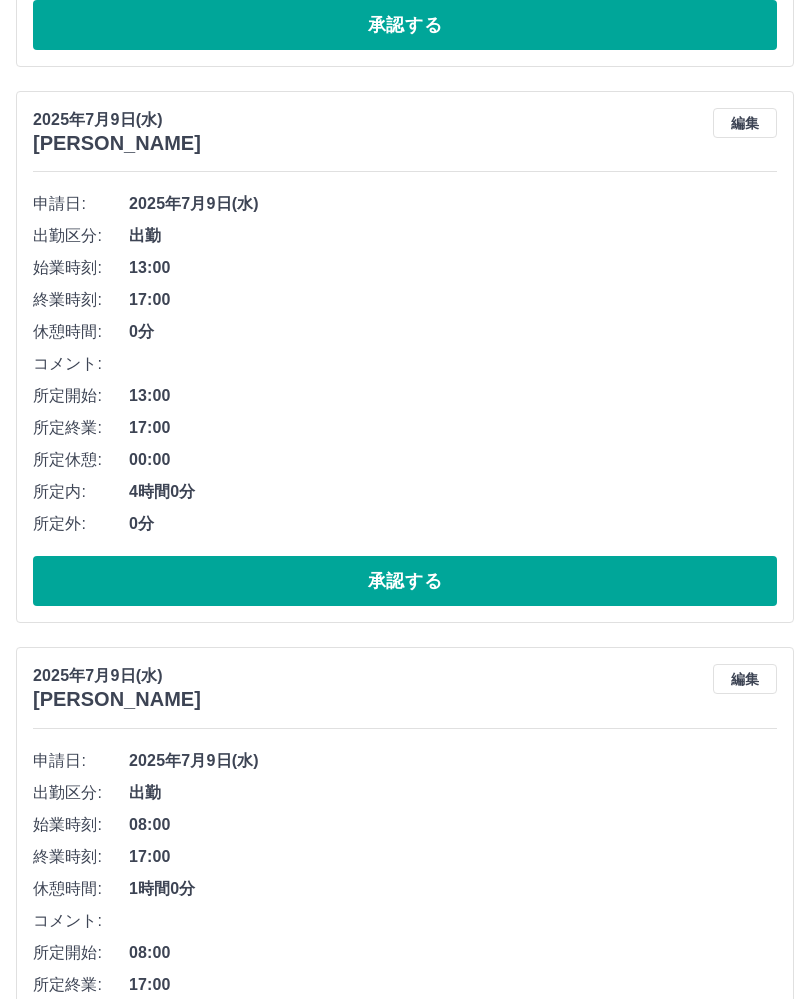 click on "承認する" at bounding box center (405, 581) 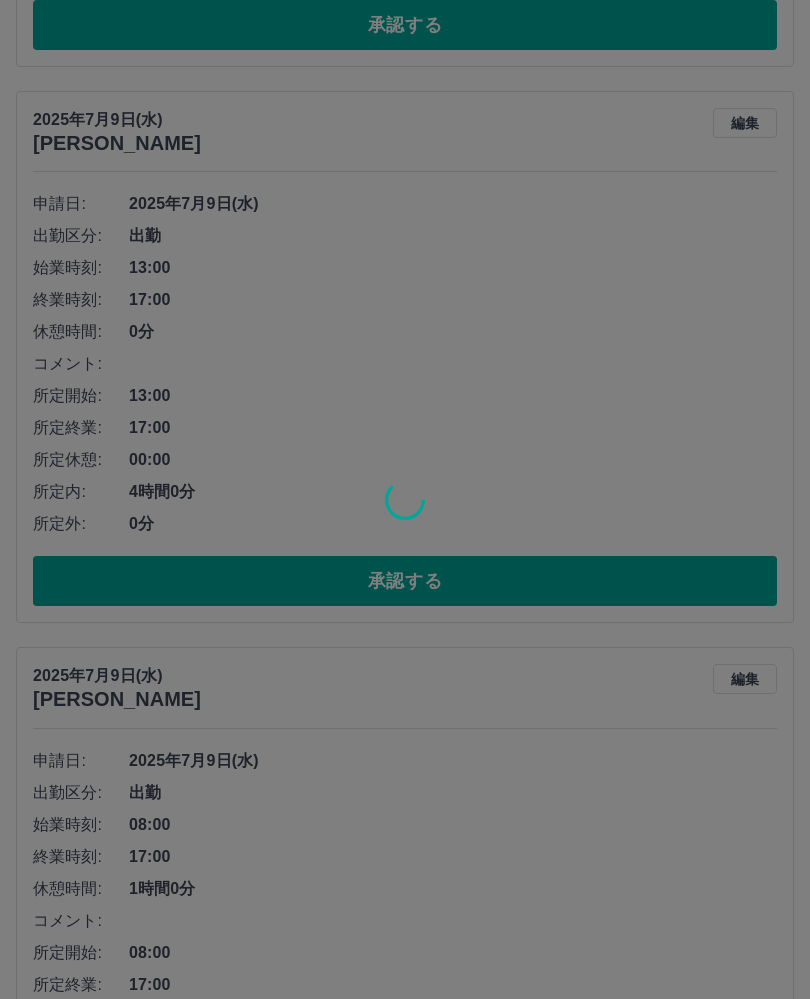 click at bounding box center [405, 499] 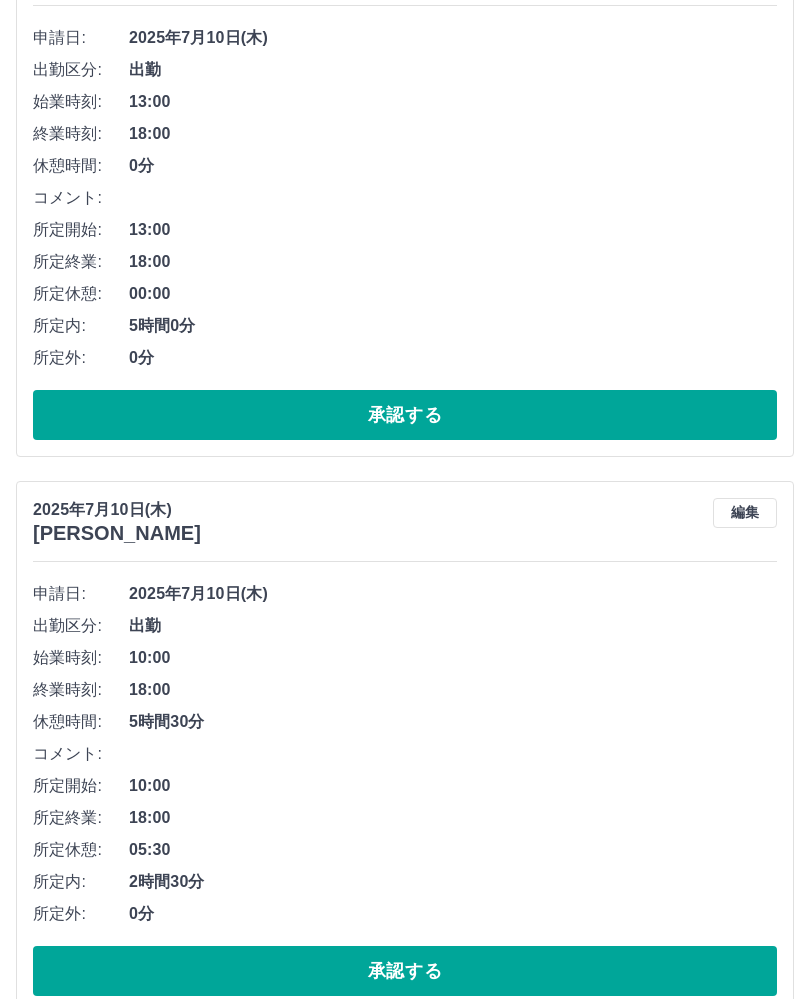 scroll, scrollTop: 1423, scrollLeft: 0, axis: vertical 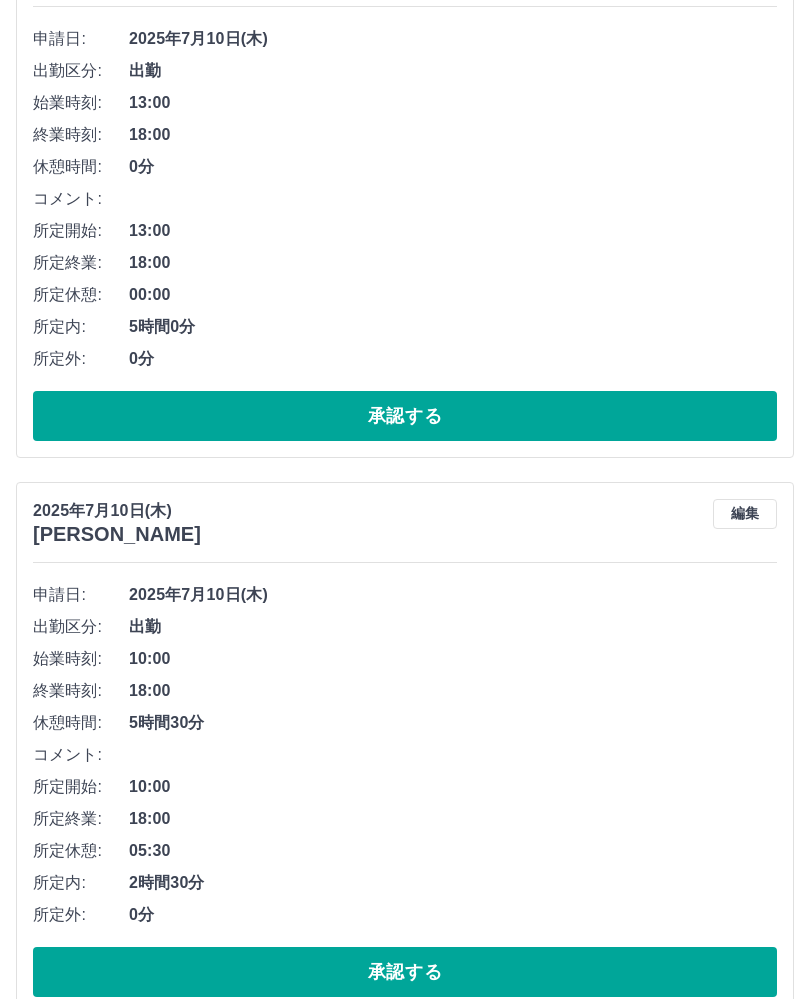 click on "承認する" at bounding box center (405, 972) 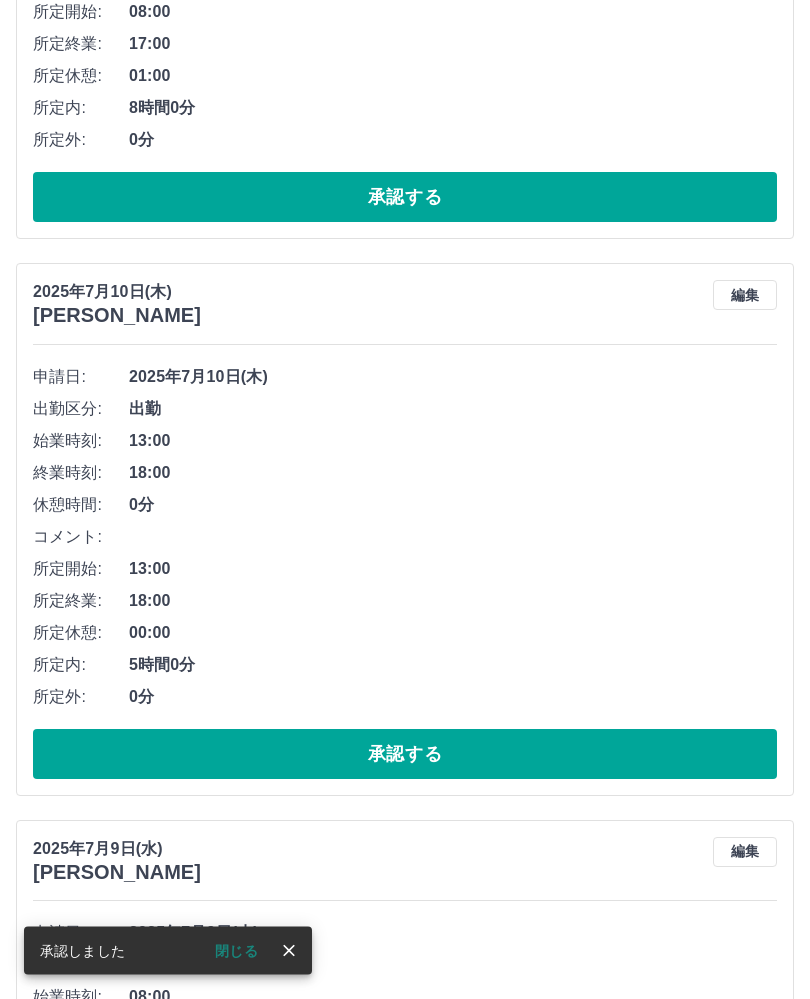 scroll, scrollTop: 1087, scrollLeft: 0, axis: vertical 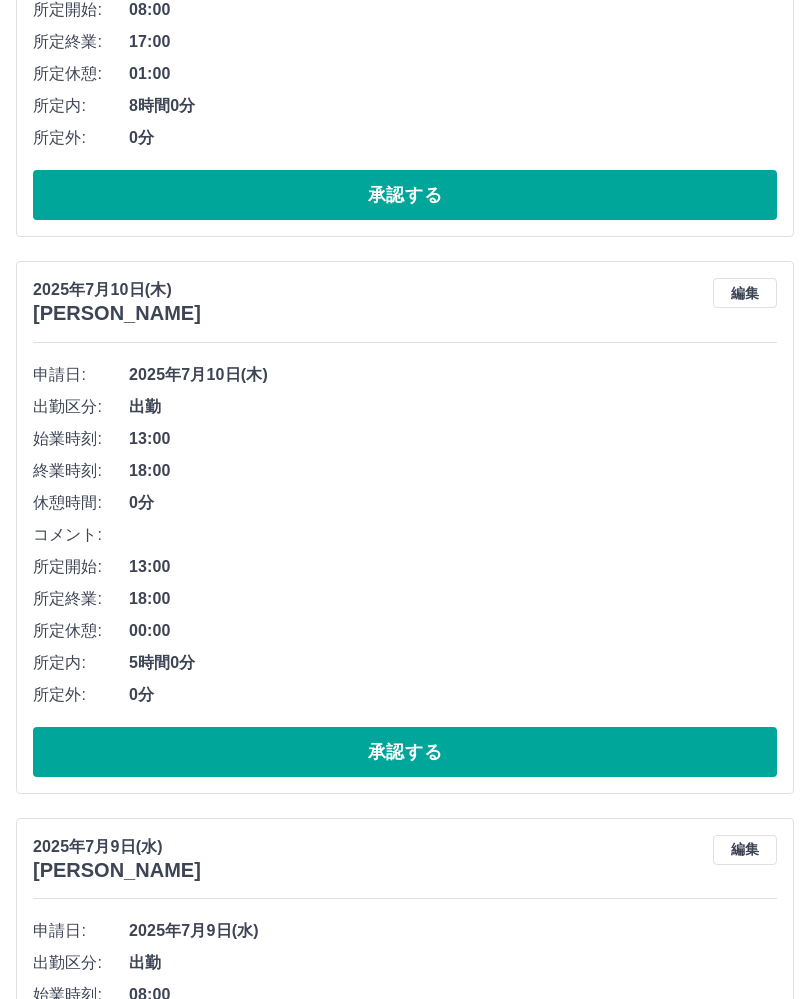 click on "承認する" at bounding box center [405, 752] 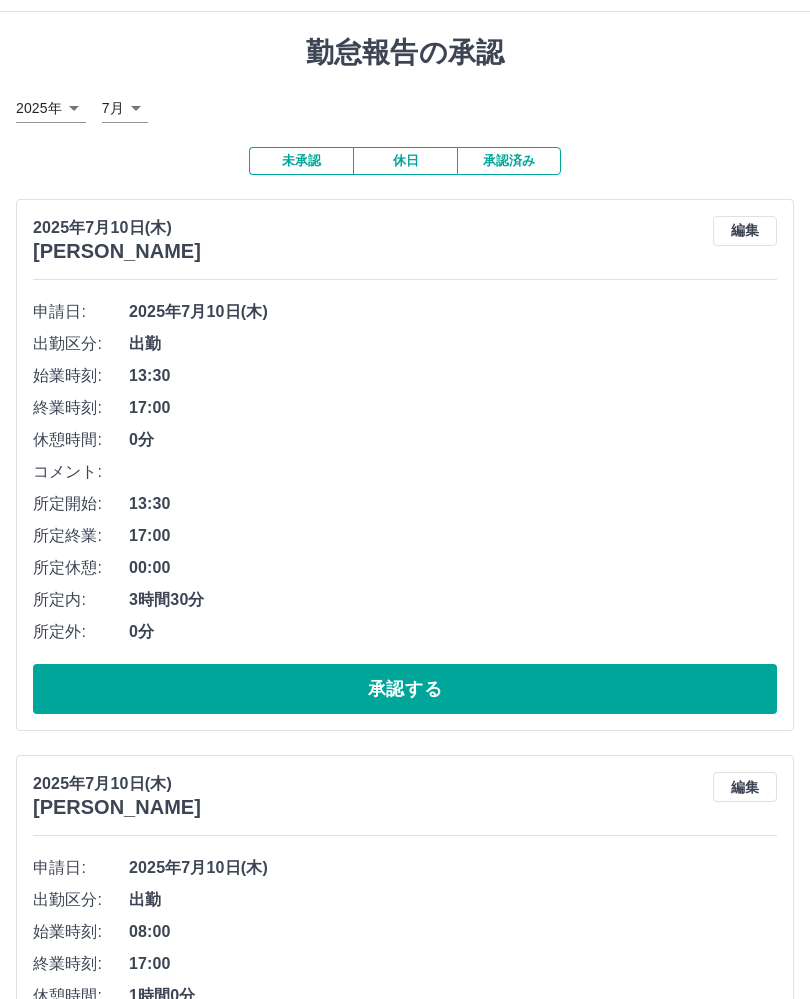 scroll, scrollTop: 20, scrollLeft: 0, axis: vertical 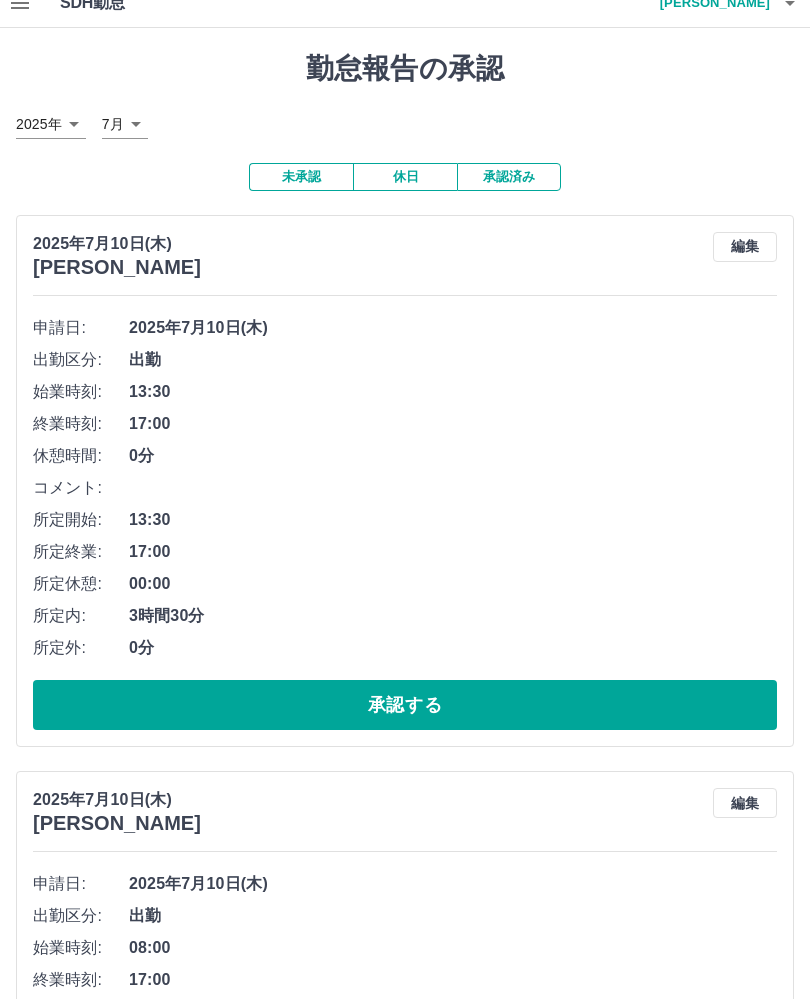 click on "承認する" at bounding box center [405, 706] 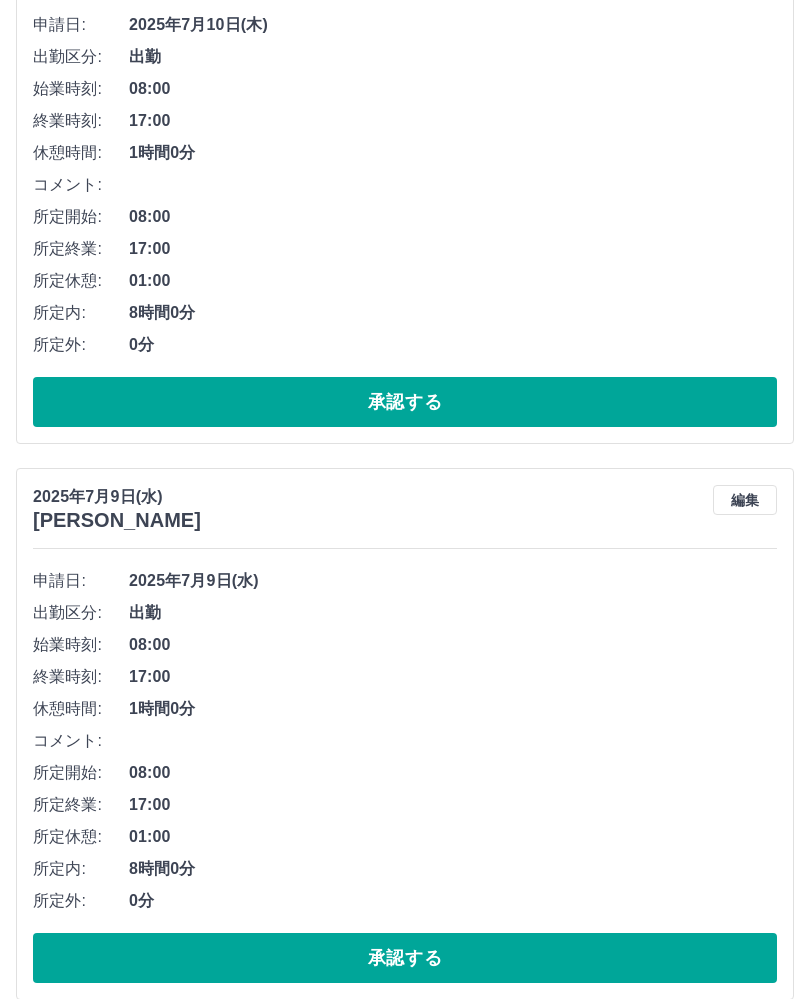 scroll, scrollTop: 0, scrollLeft: 0, axis: both 